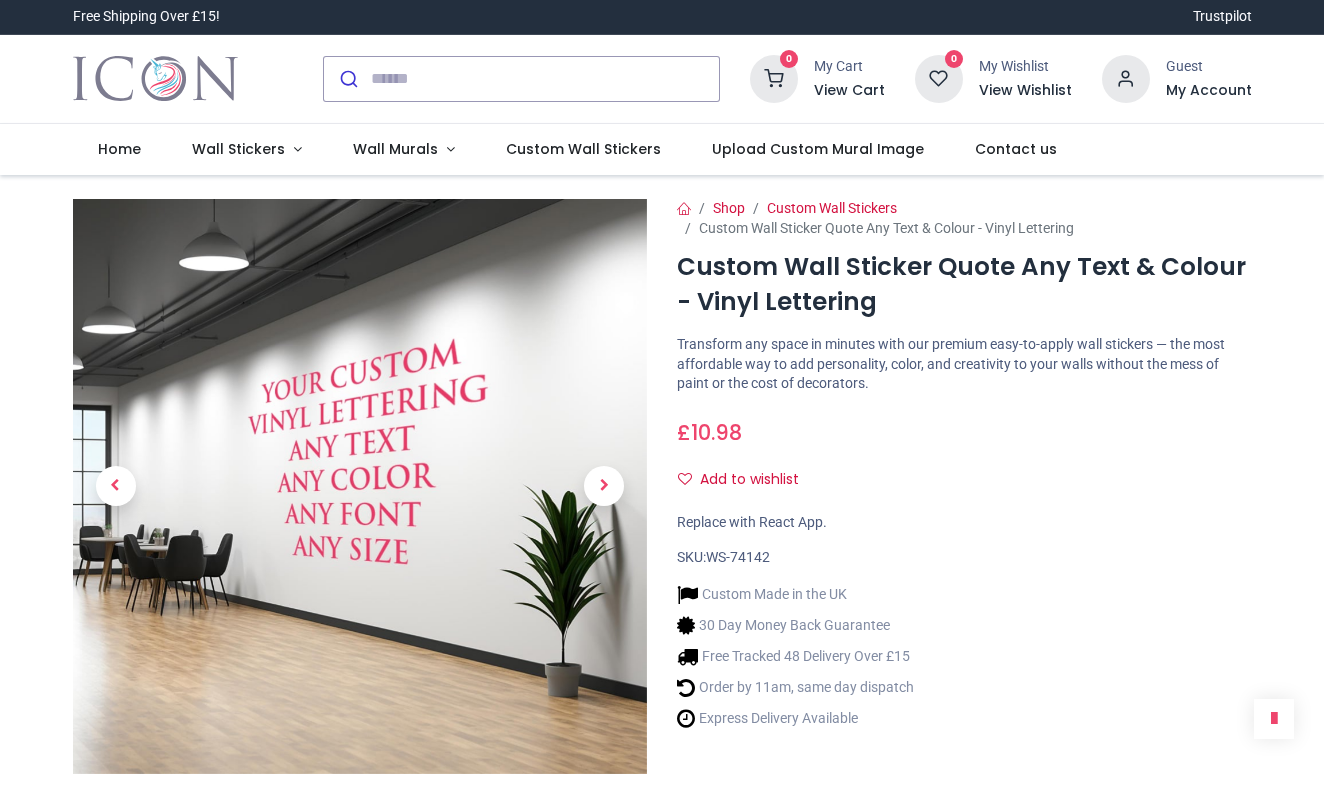 scroll, scrollTop: 0, scrollLeft: 0, axis: both 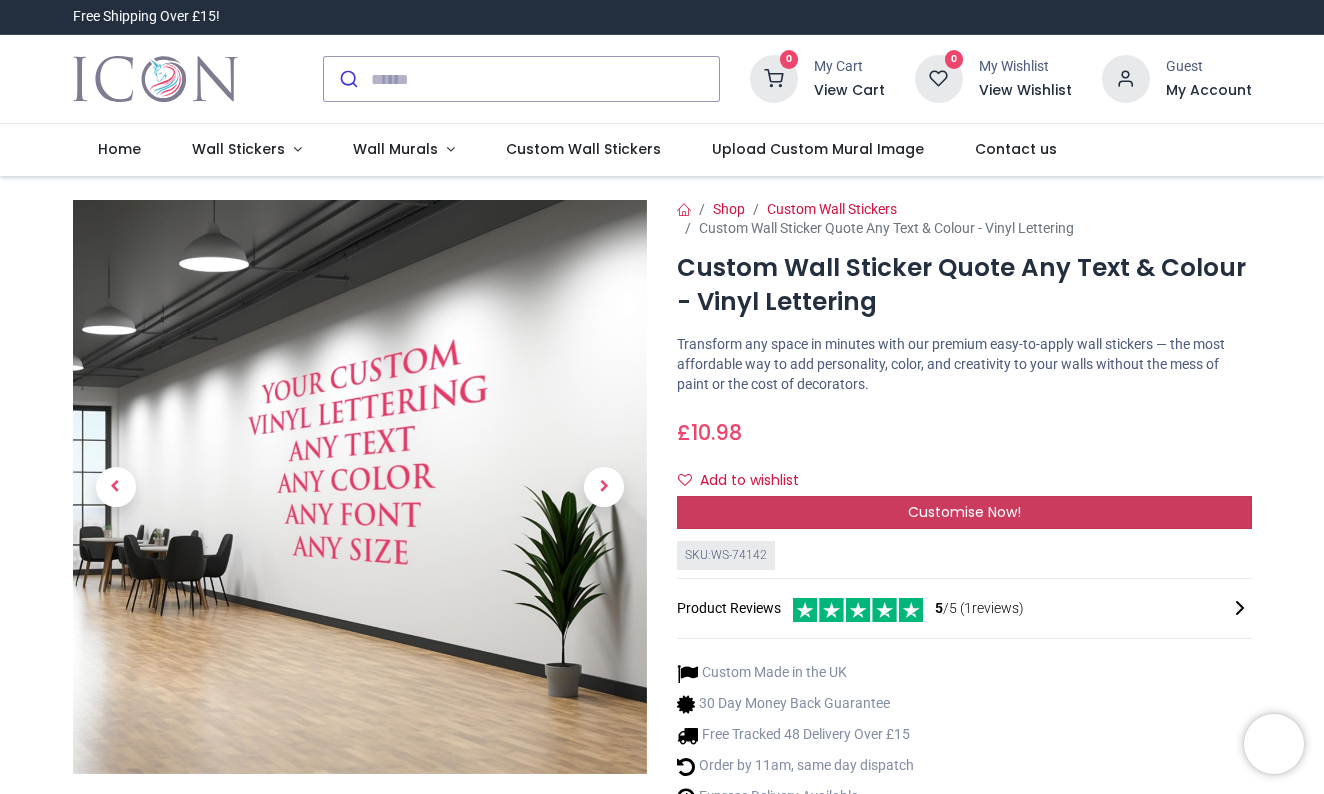 click on "Customise Now!" at bounding box center (964, 512) 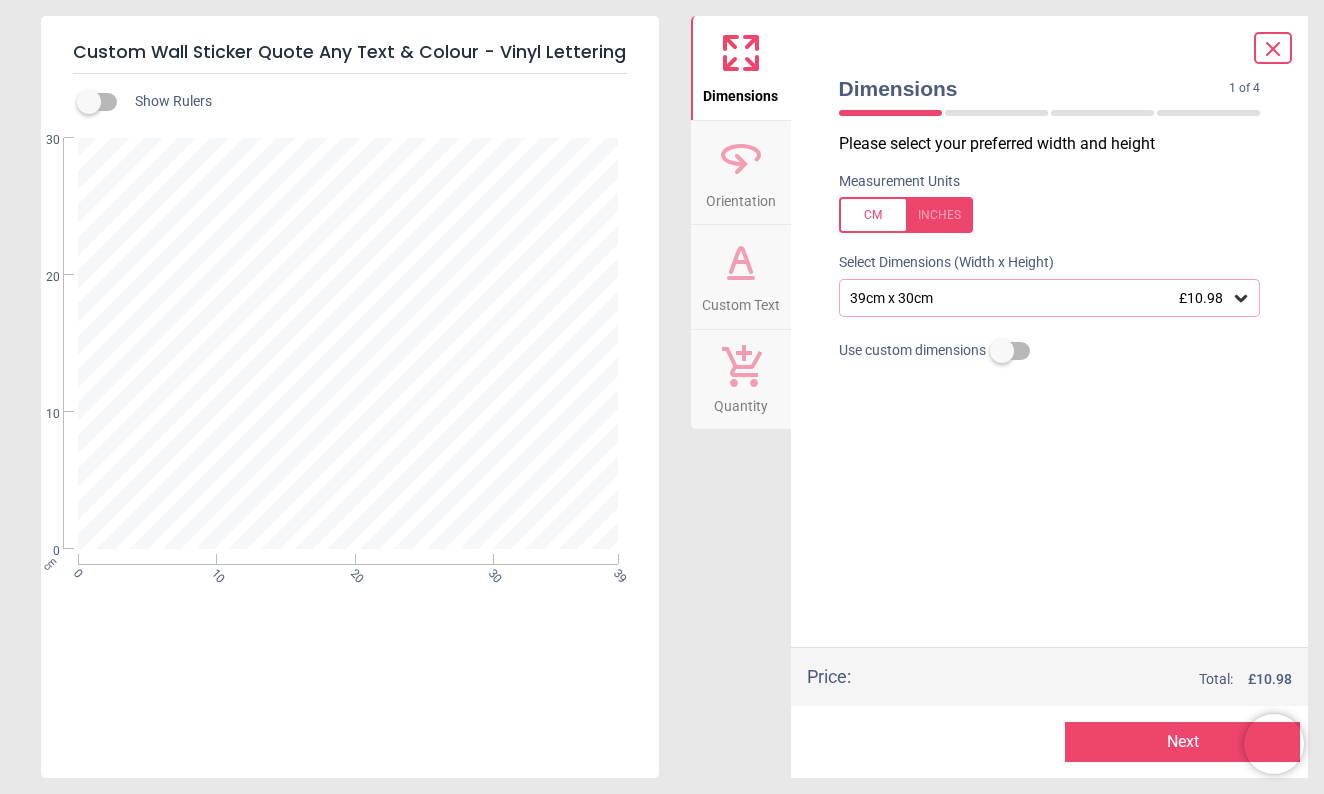 scroll, scrollTop: 1, scrollLeft: 0, axis: vertical 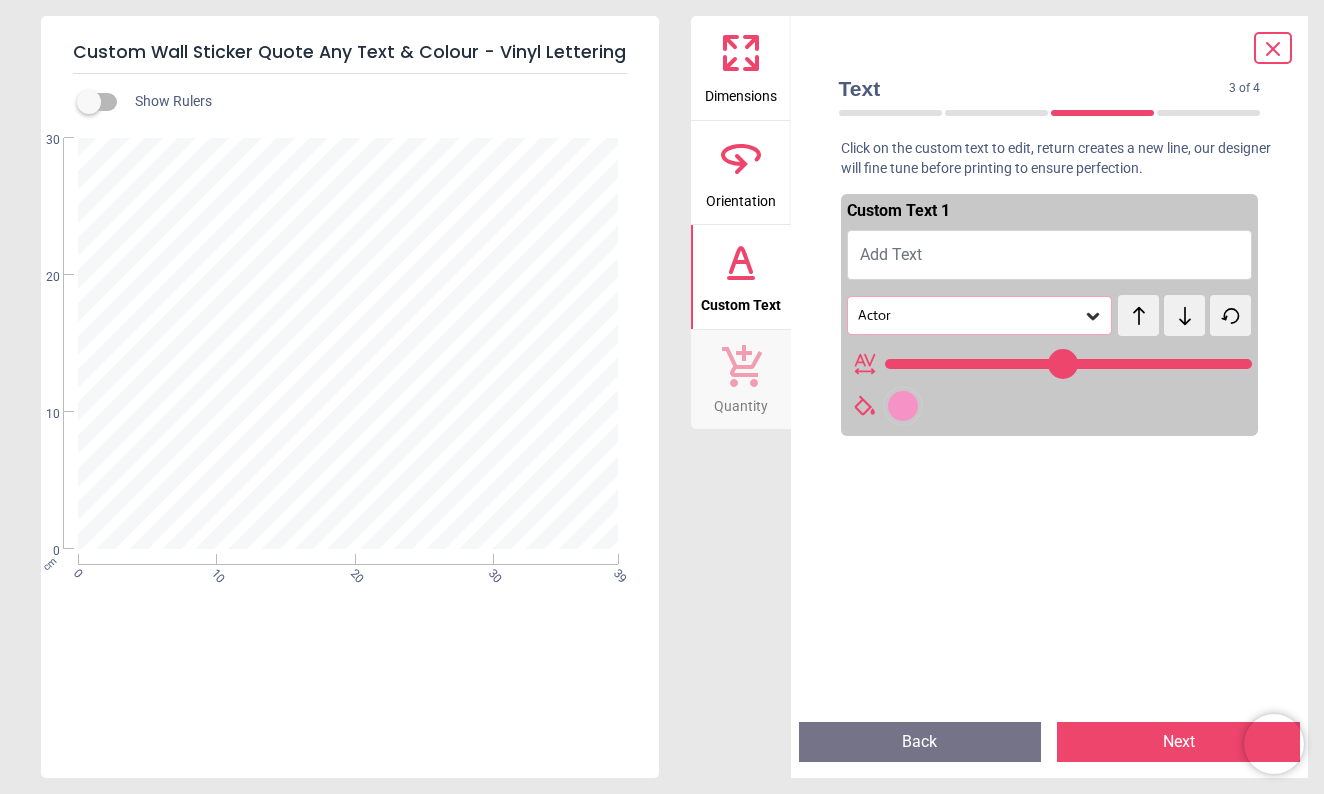 click on "Add Text" at bounding box center [1050, 255] 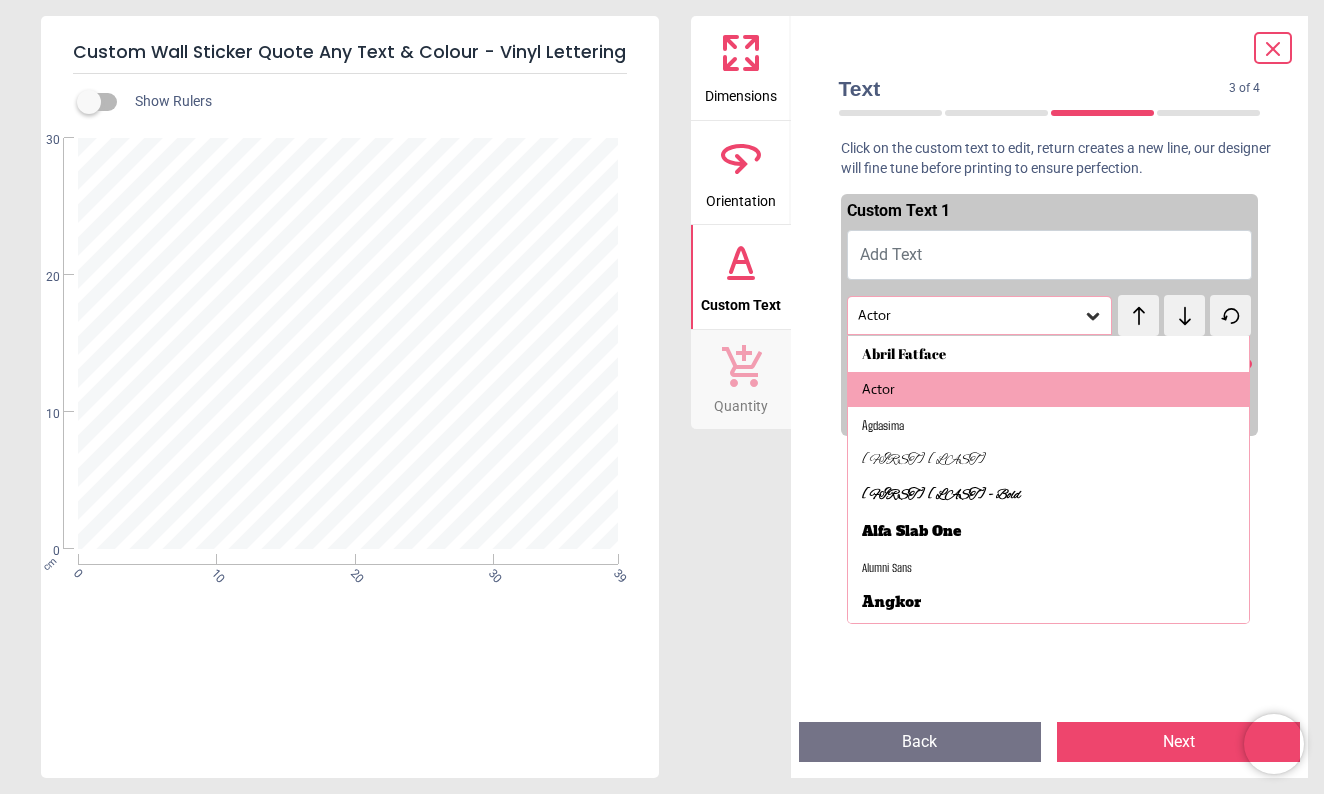 click on "Add Text" at bounding box center (1050, 255) 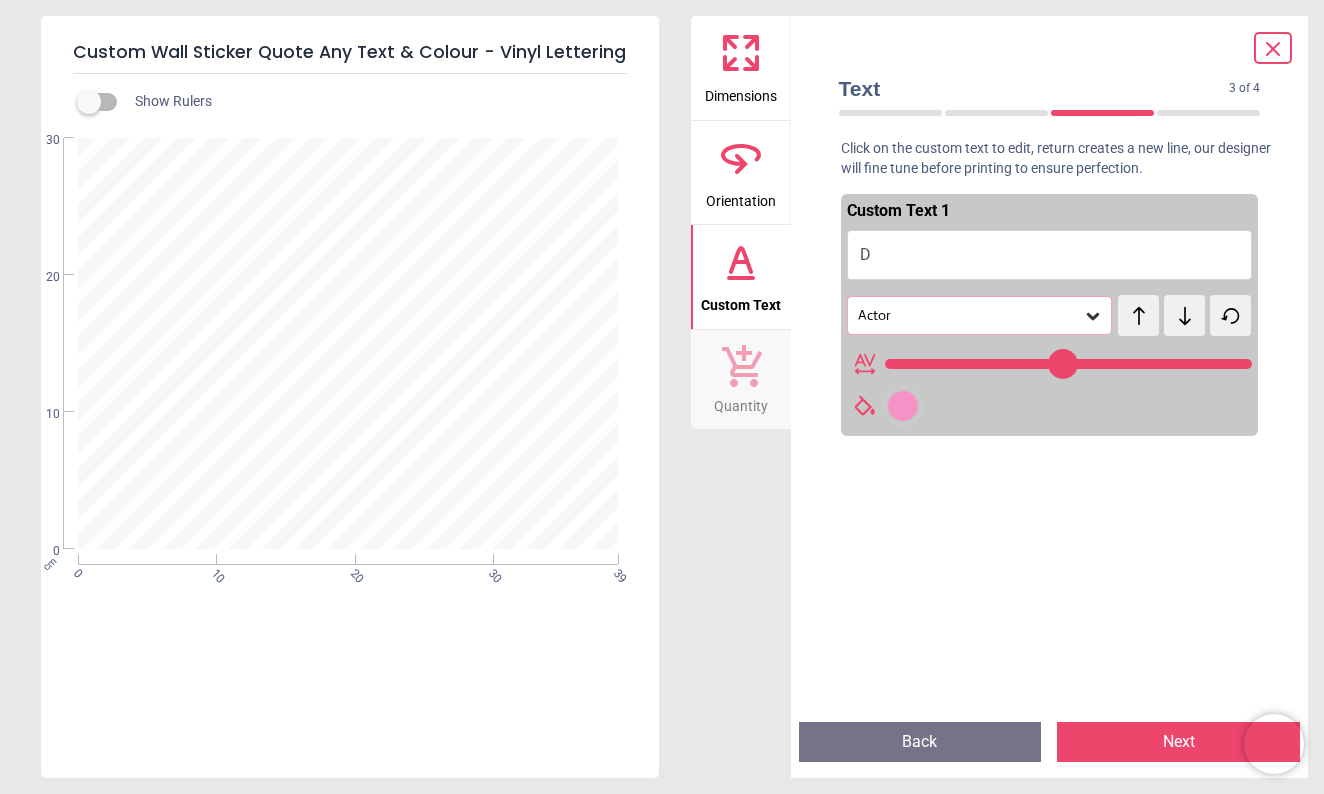 scroll, scrollTop: 0, scrollLeft: 0, axis: both 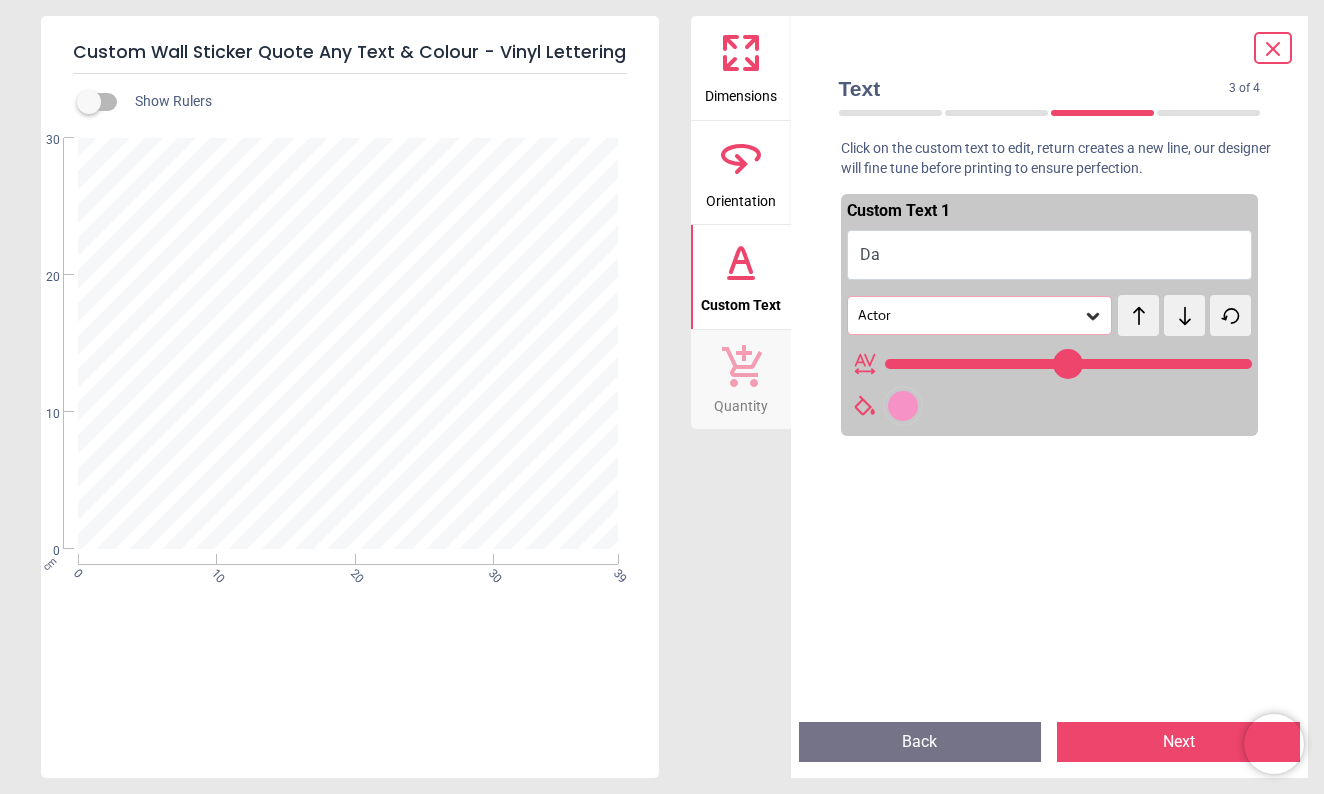 type on "***" 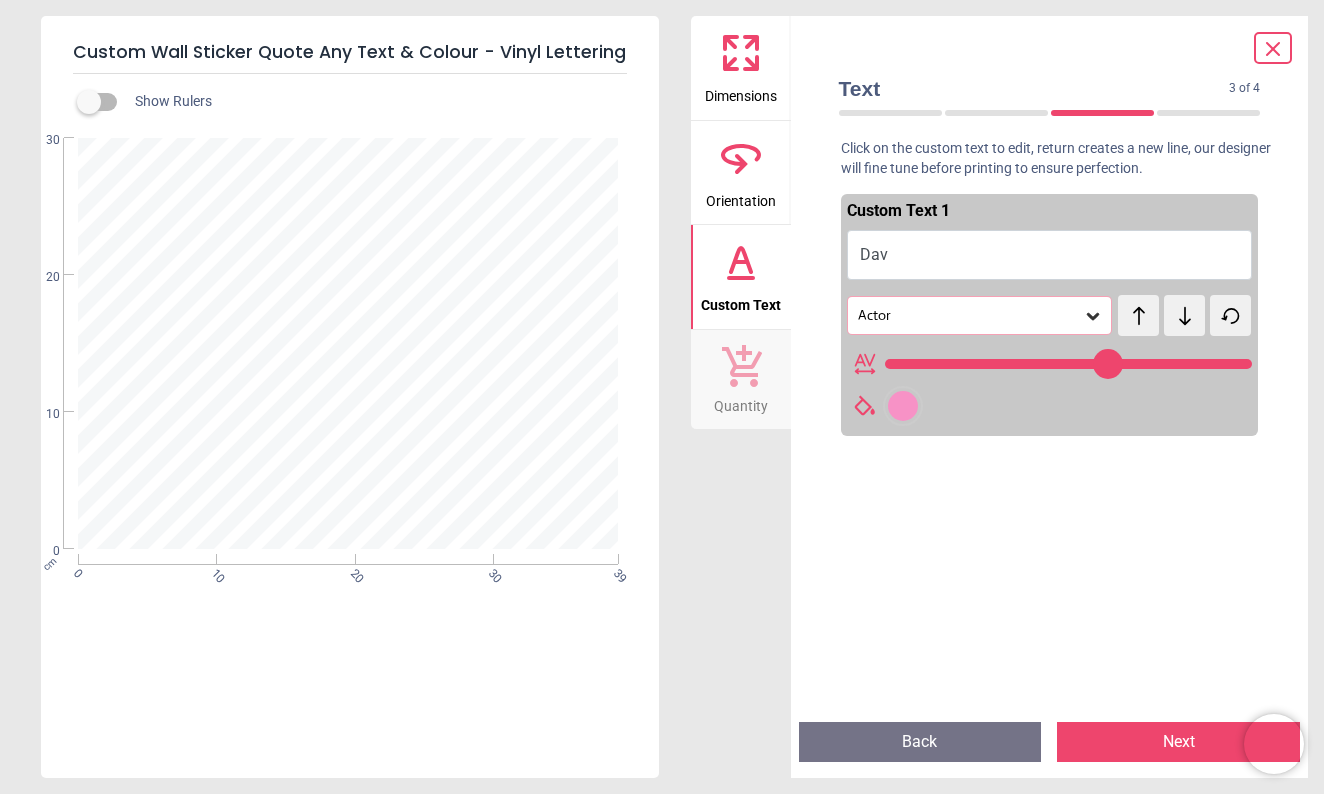 type on "****" 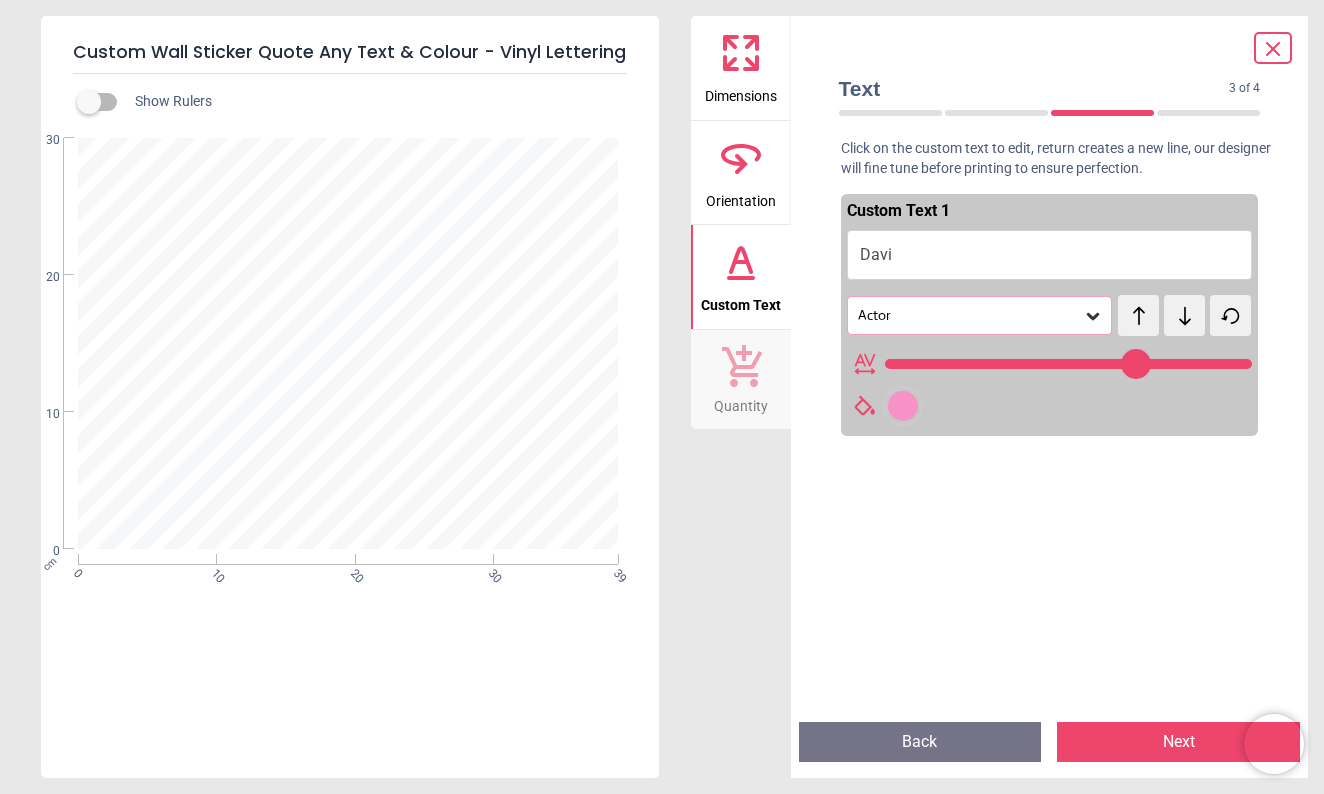 type on "*****" 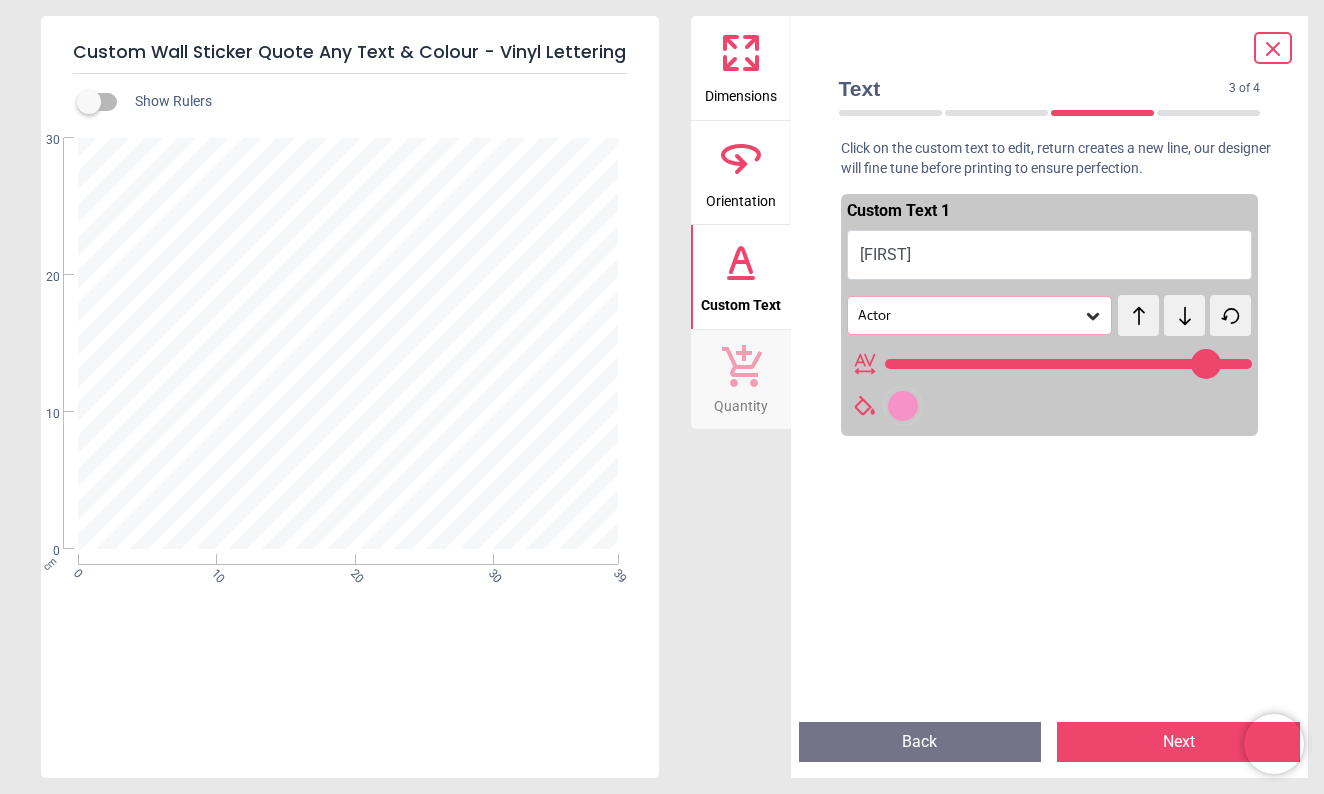 type on "*****" 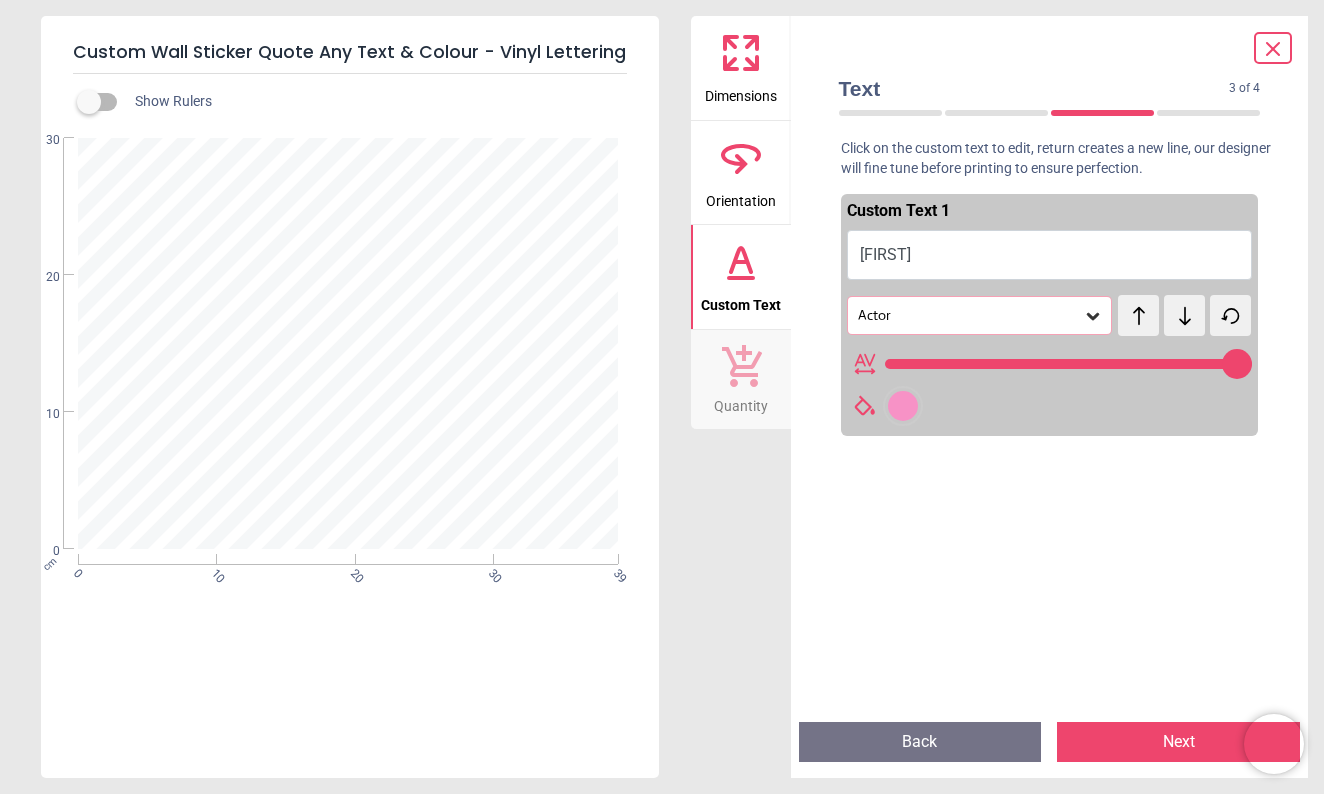 type on "*******" 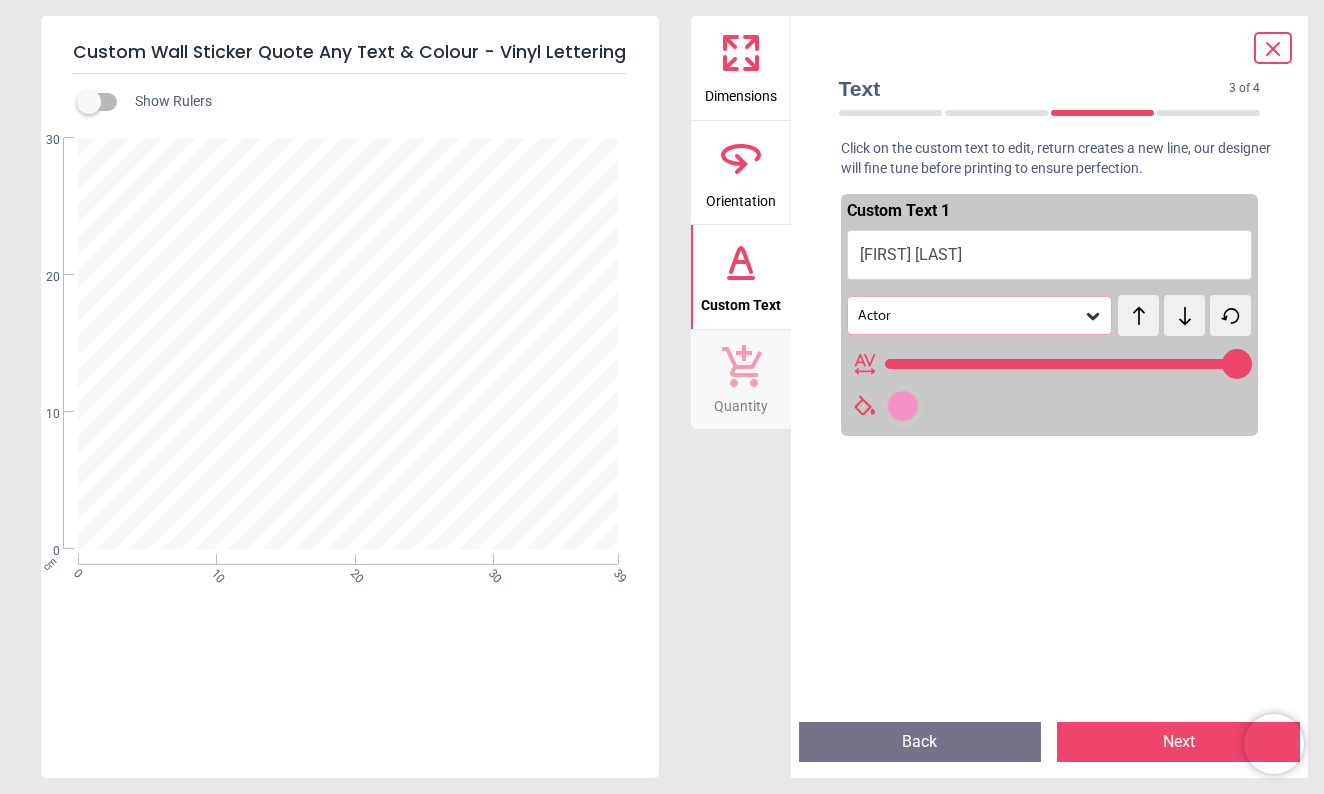 type on "********" 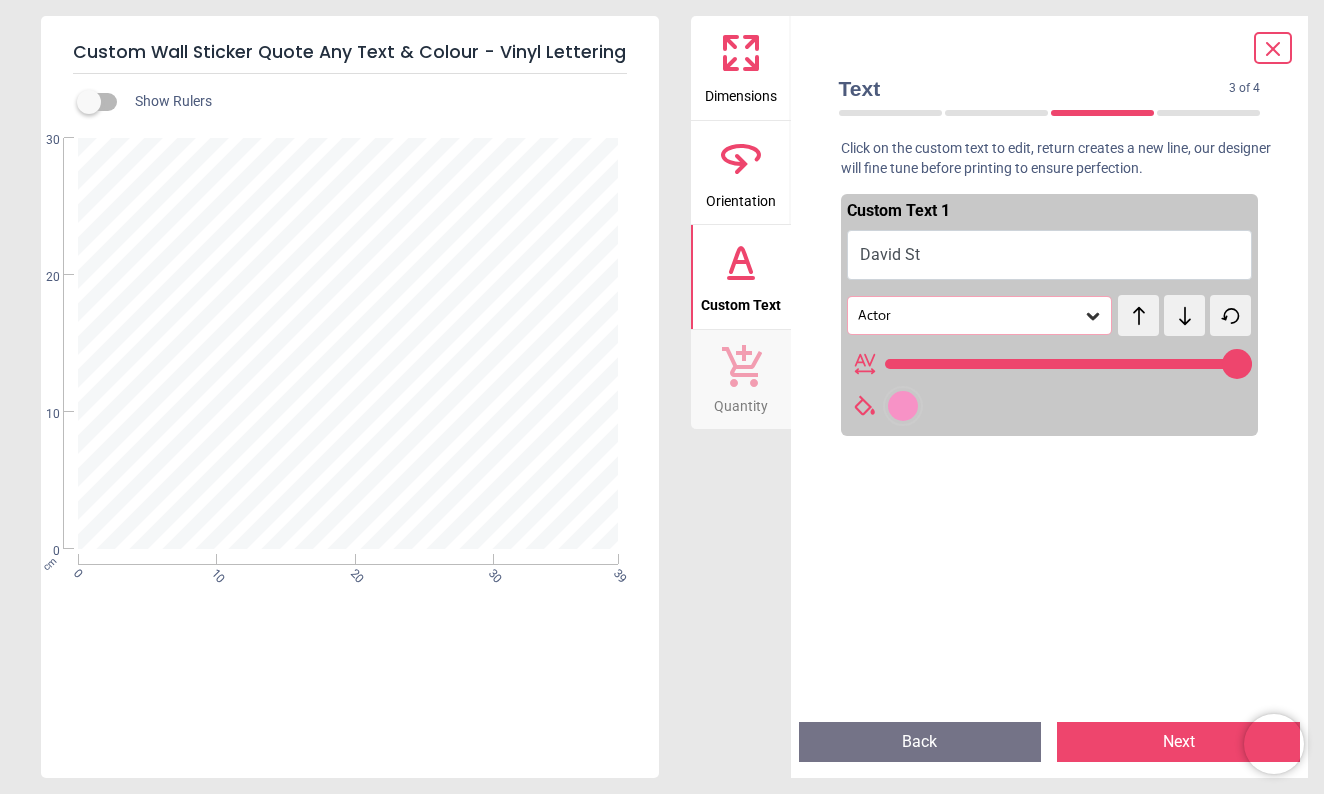 type on "***" 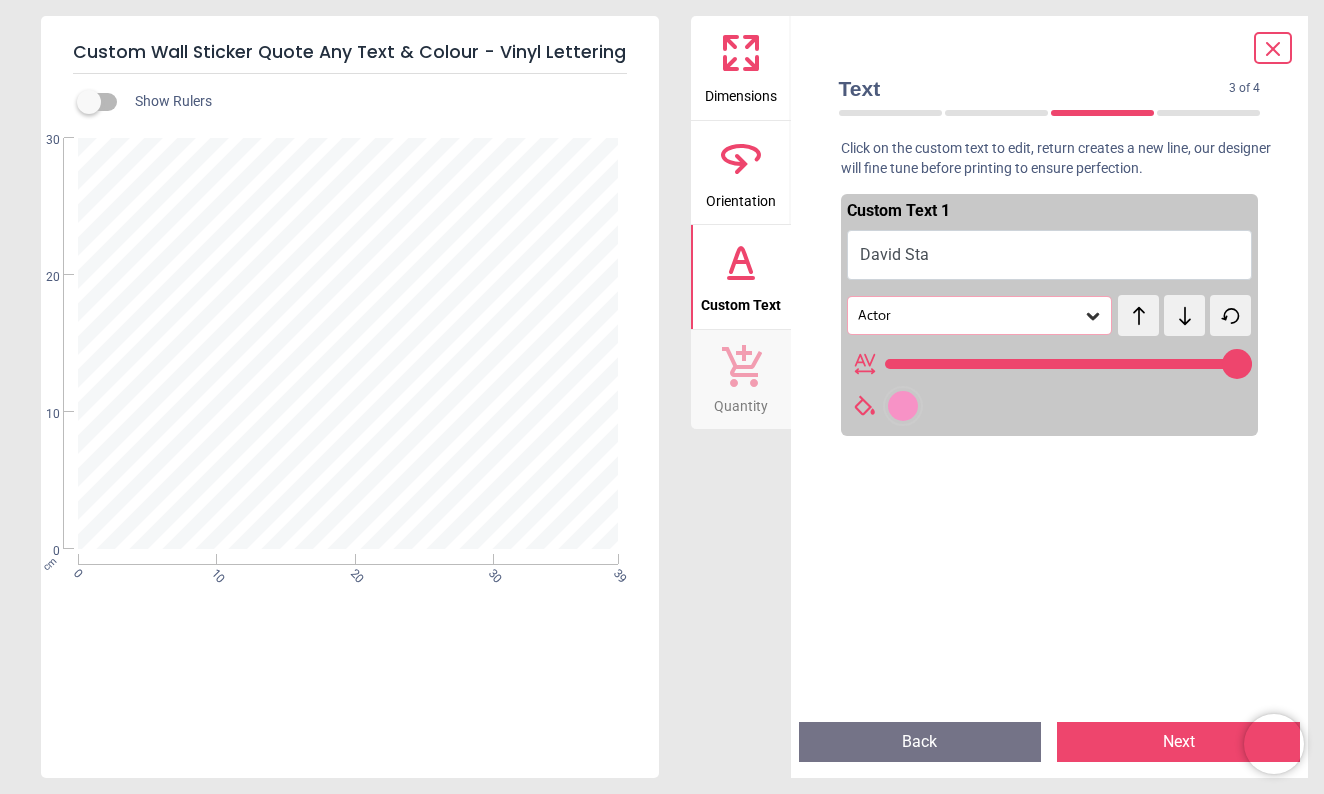 type on "**********" 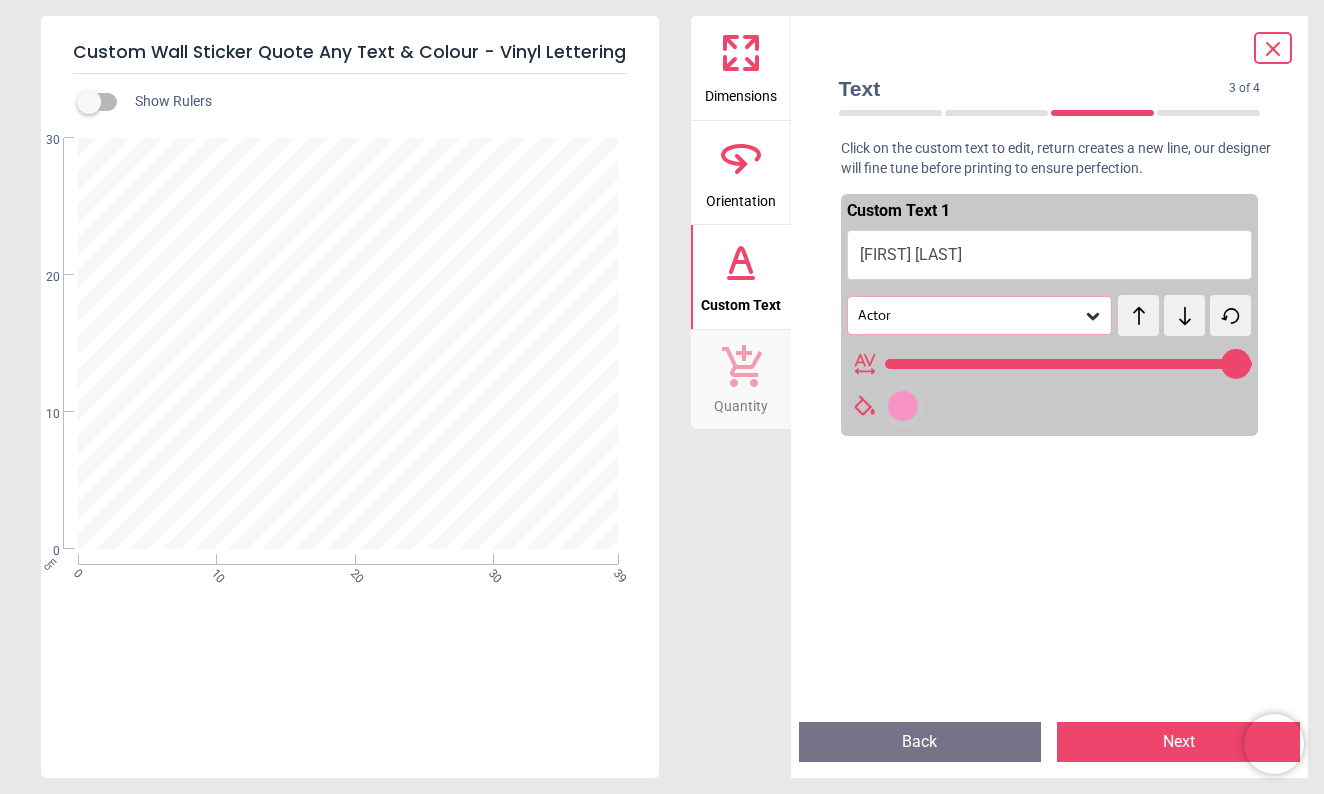 type on "**********" 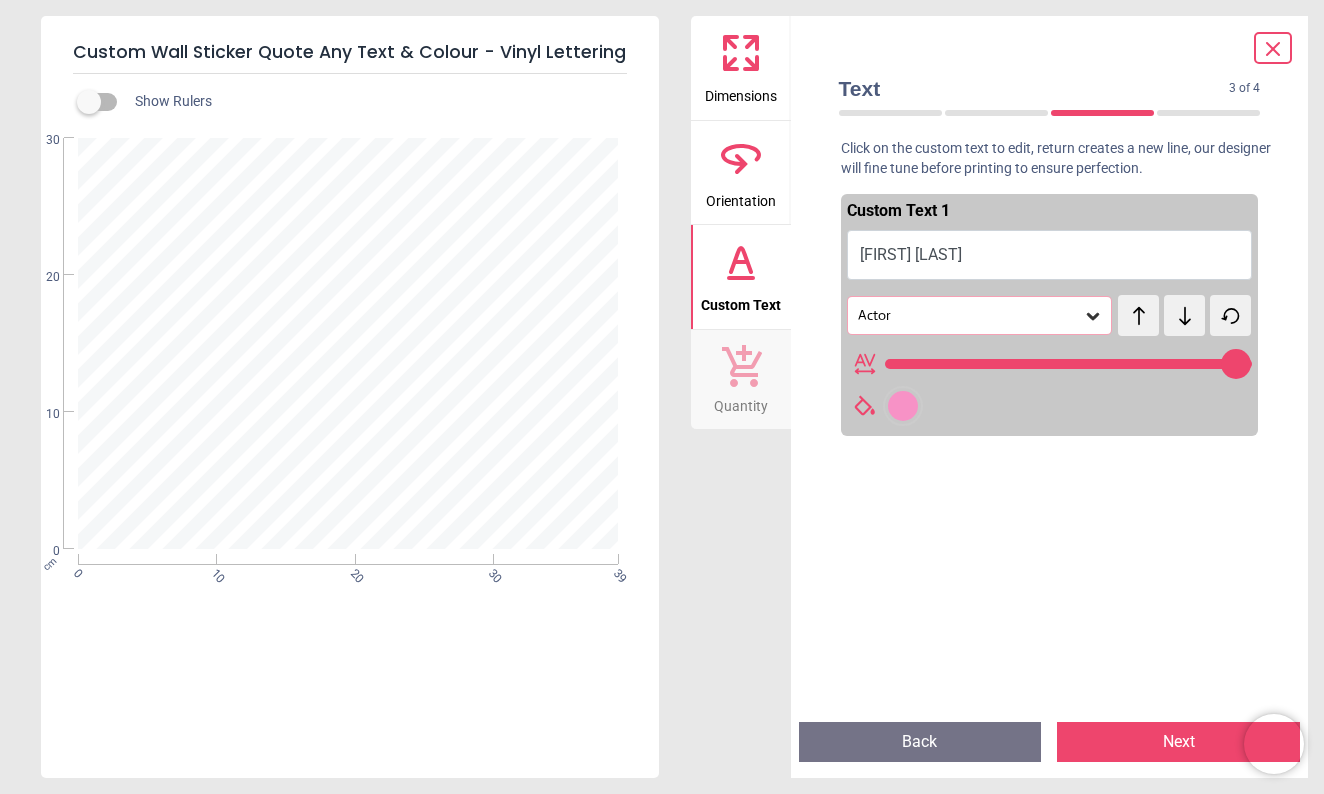 scroll, scrollTop: 0, scrollLeft: 0, axis: both 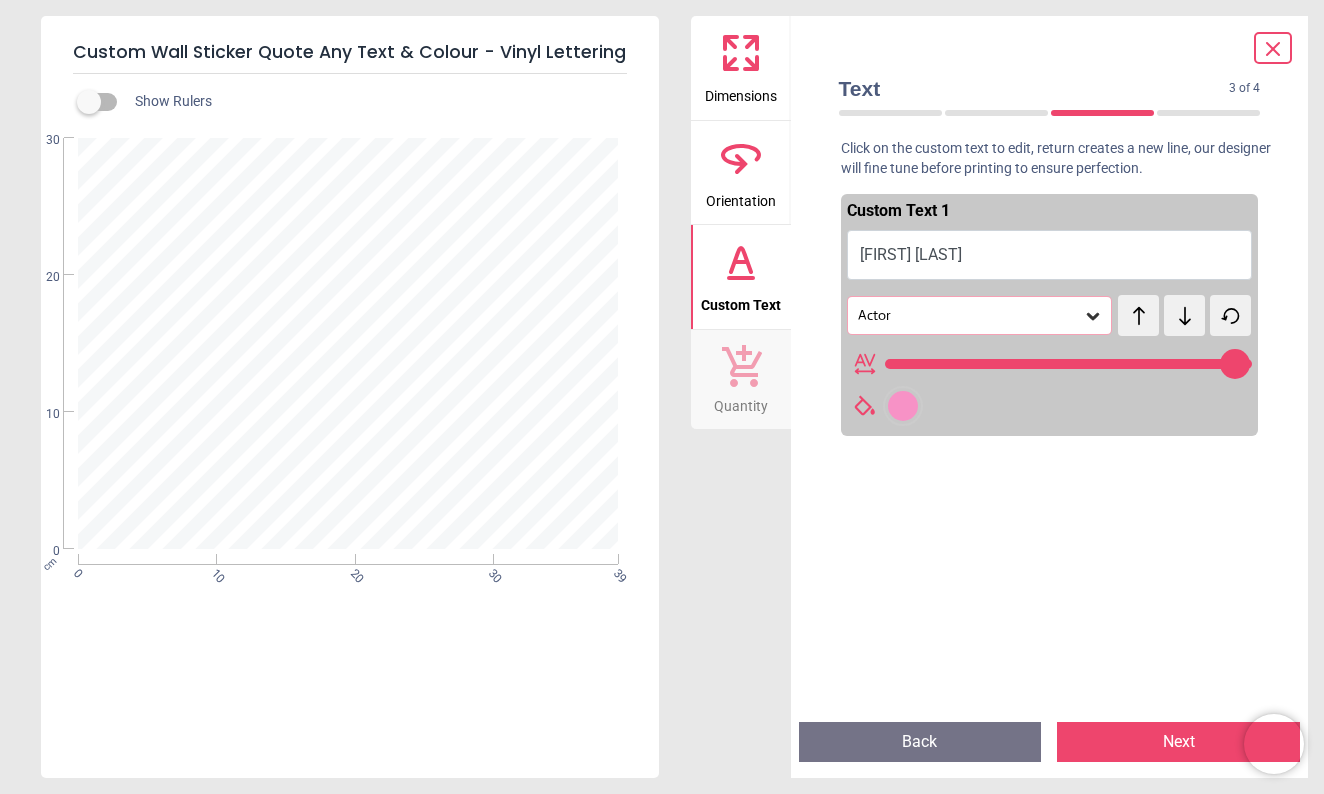 type on "**********" 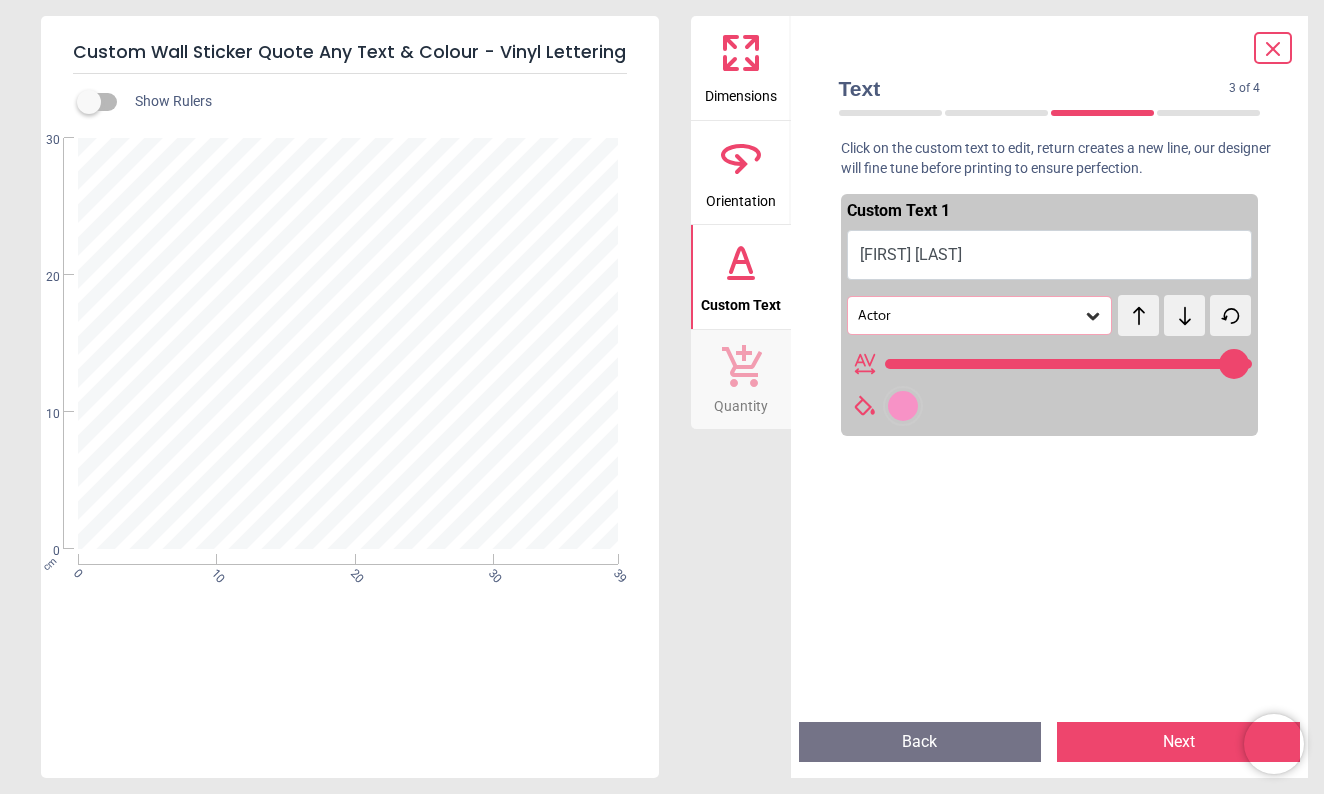 type on "**********" 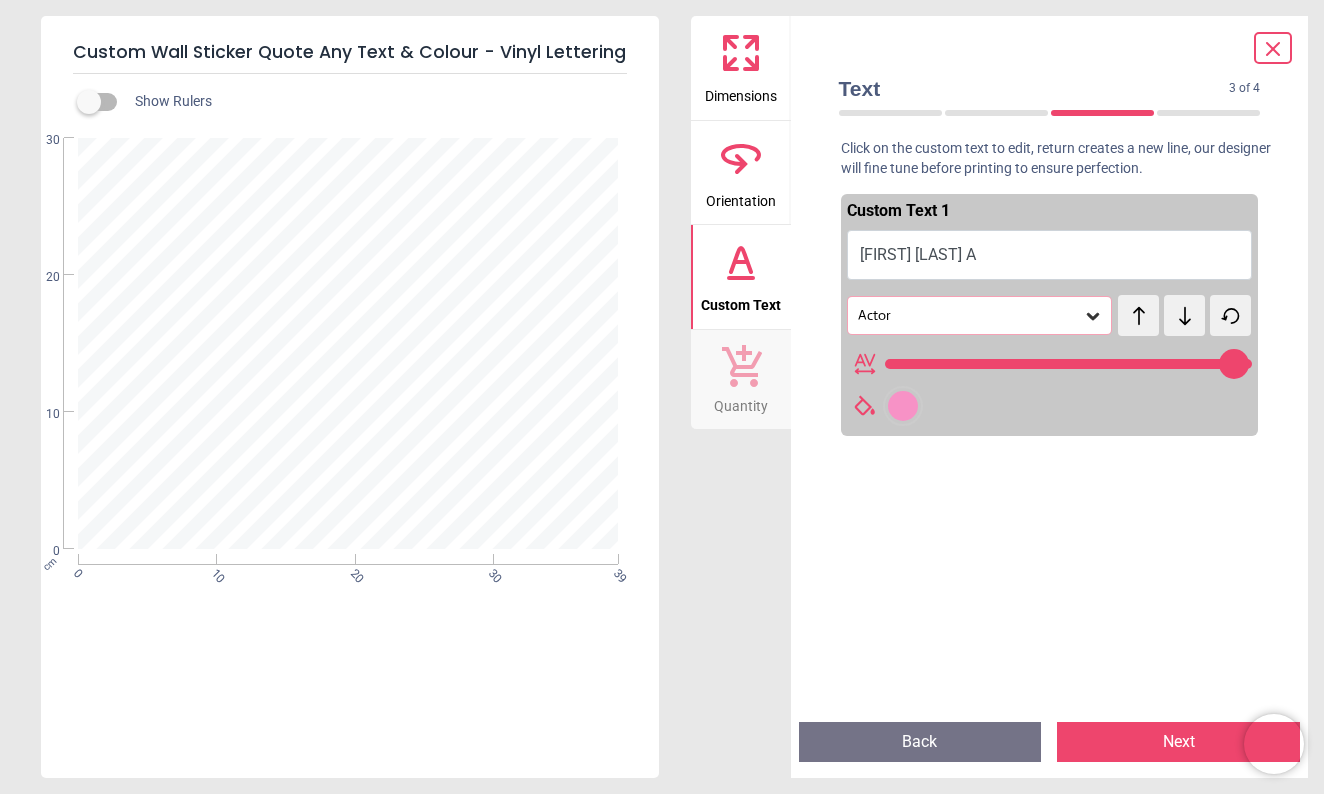type on "**********" 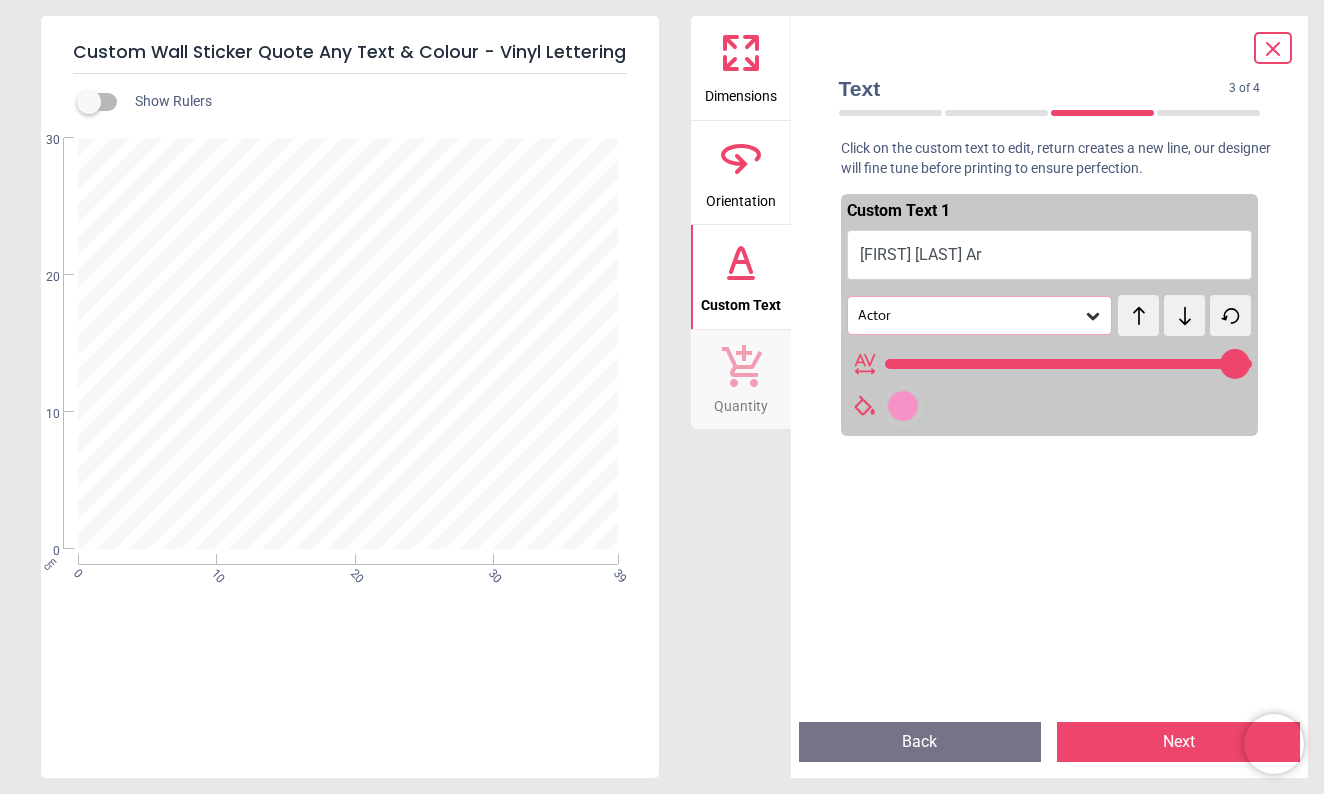 type on "**********" 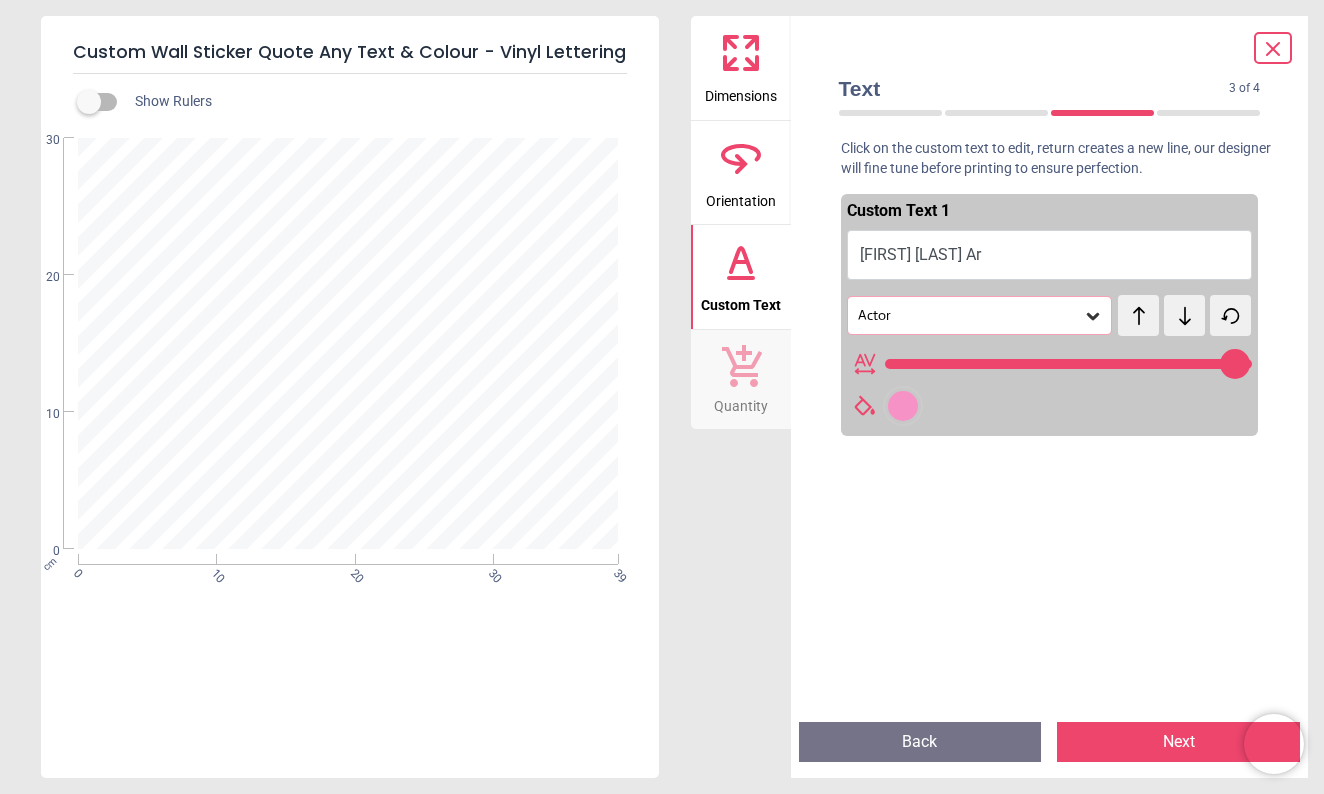 scroll, scrollTop: 0, scrollLeft: 0, axis: both 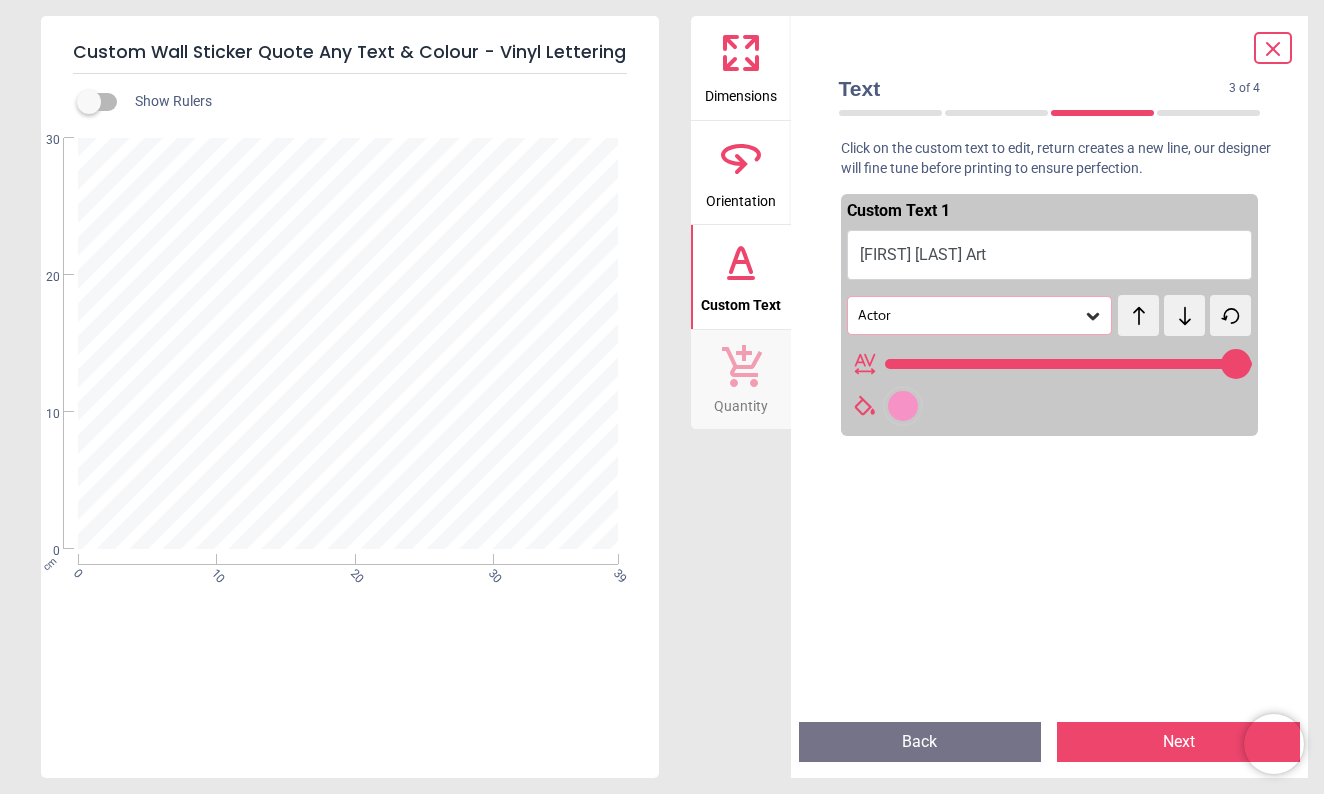 type on "**********" 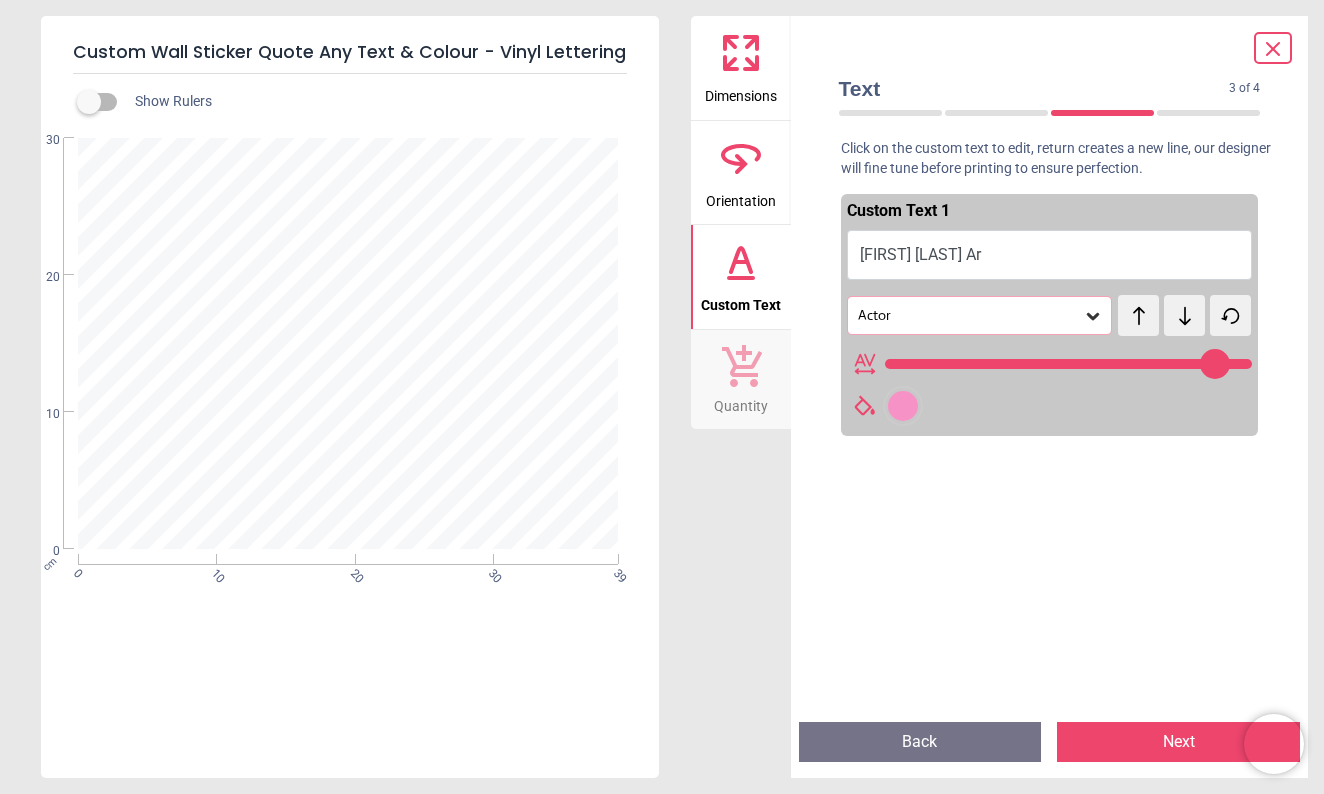 type on "**********" 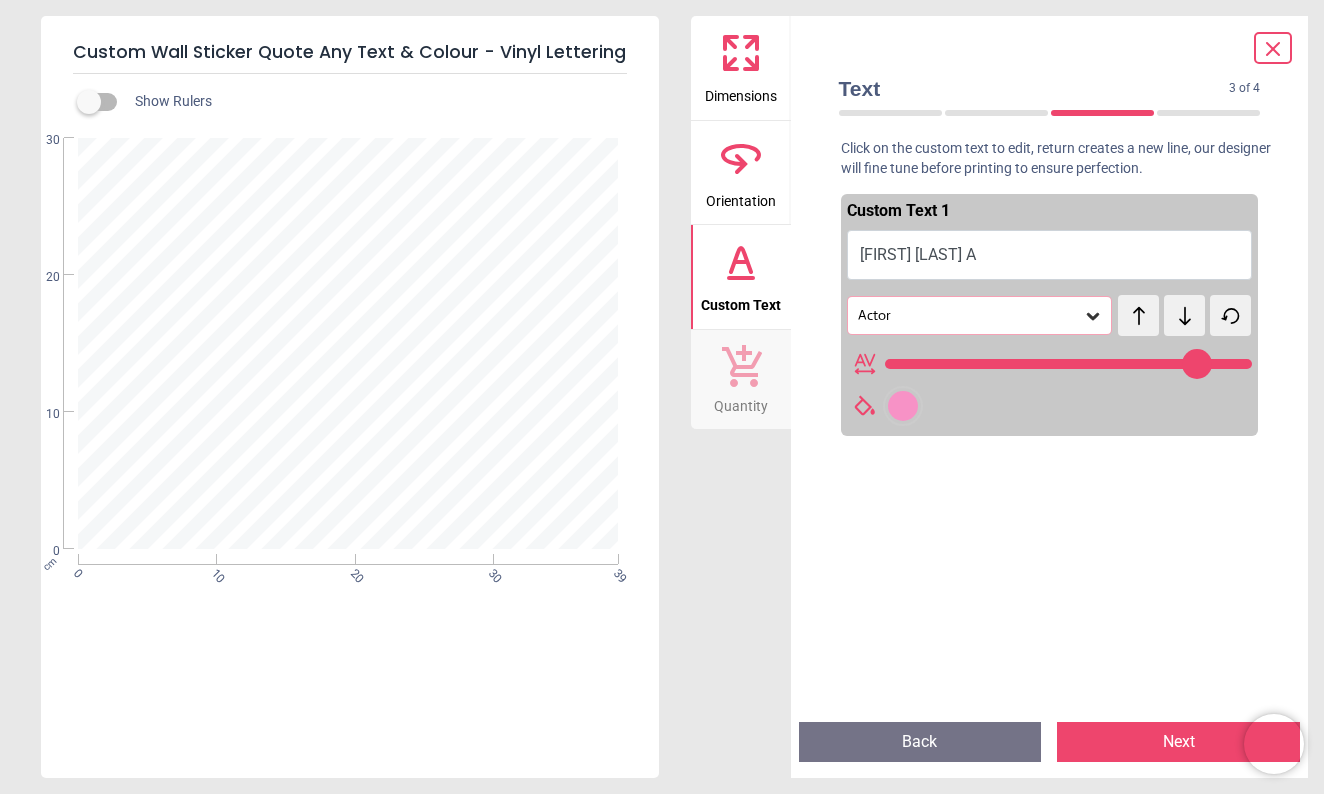 type on "**********" 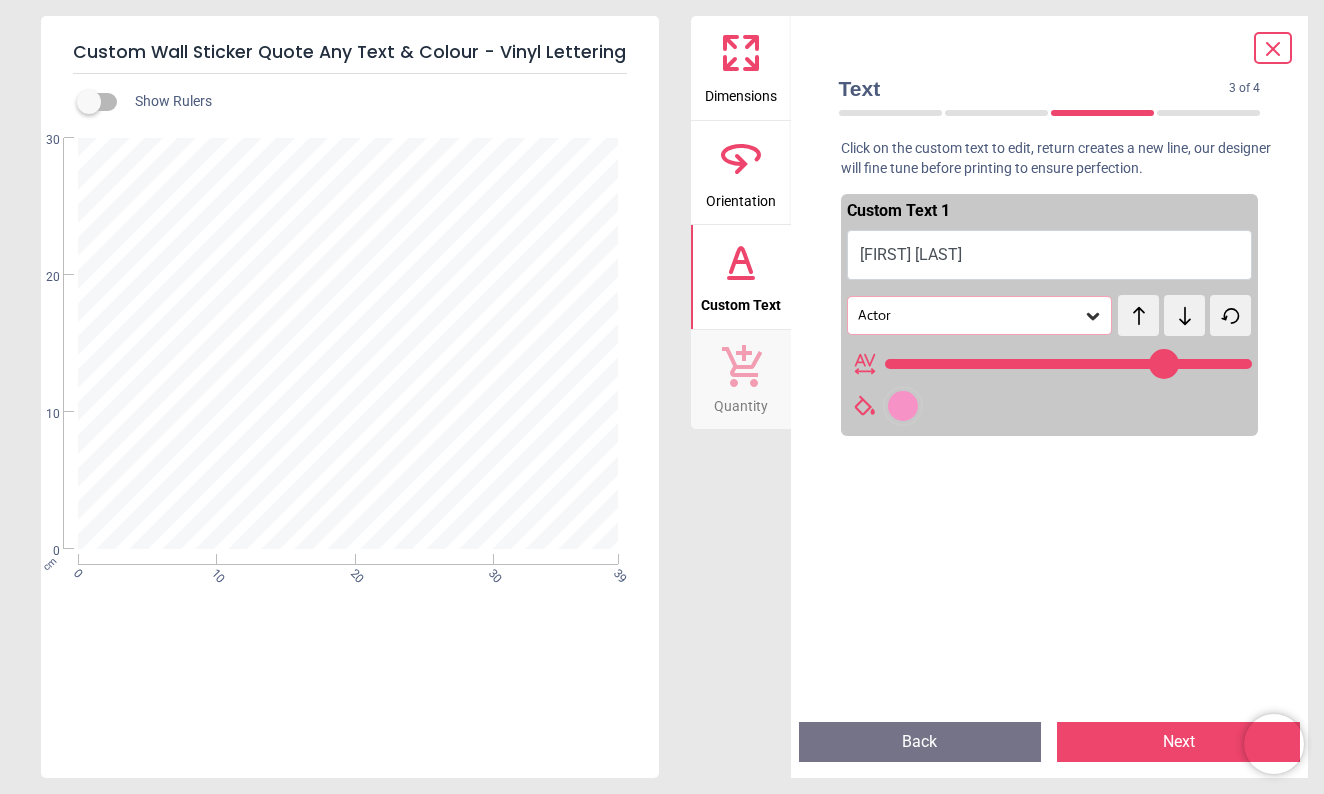 type on "**********" 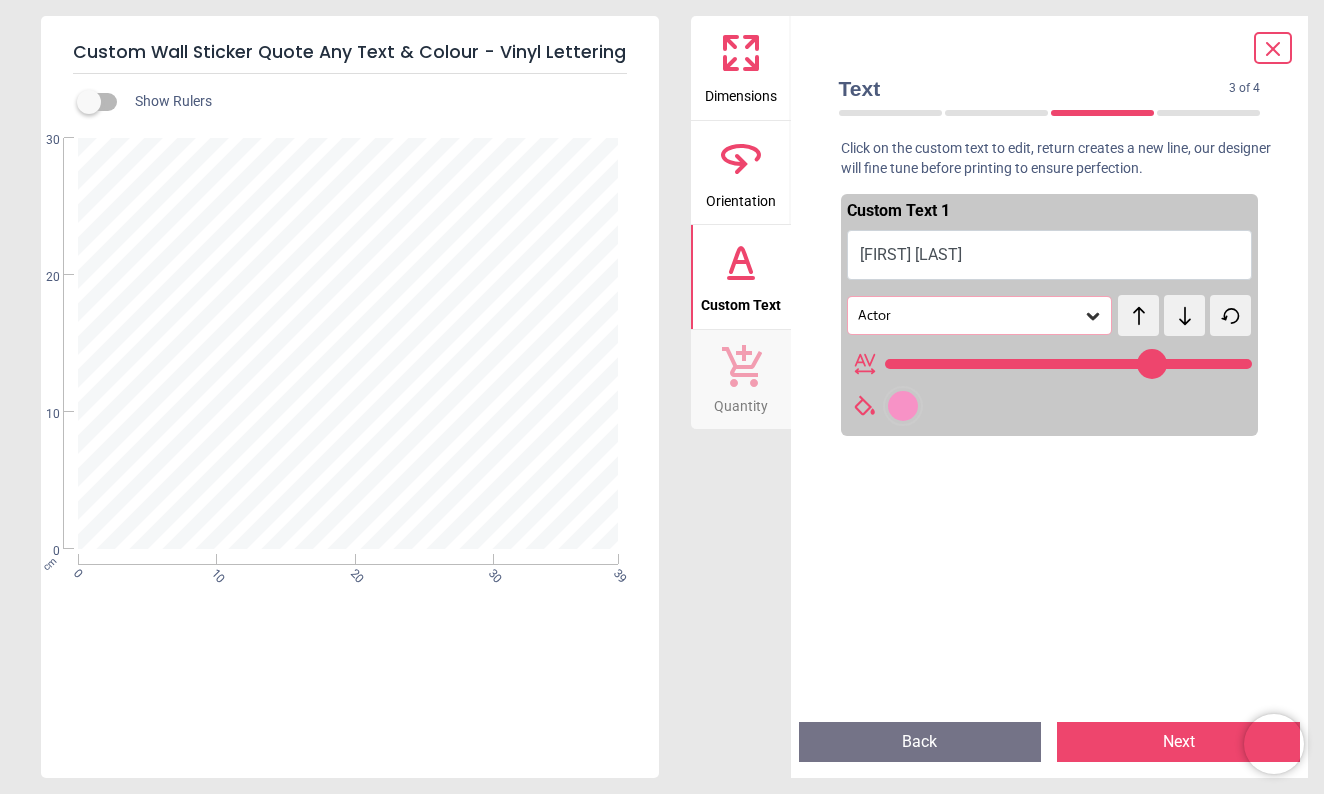 scroll, scrollTop: 0, scrollLeft: 0, axis: both 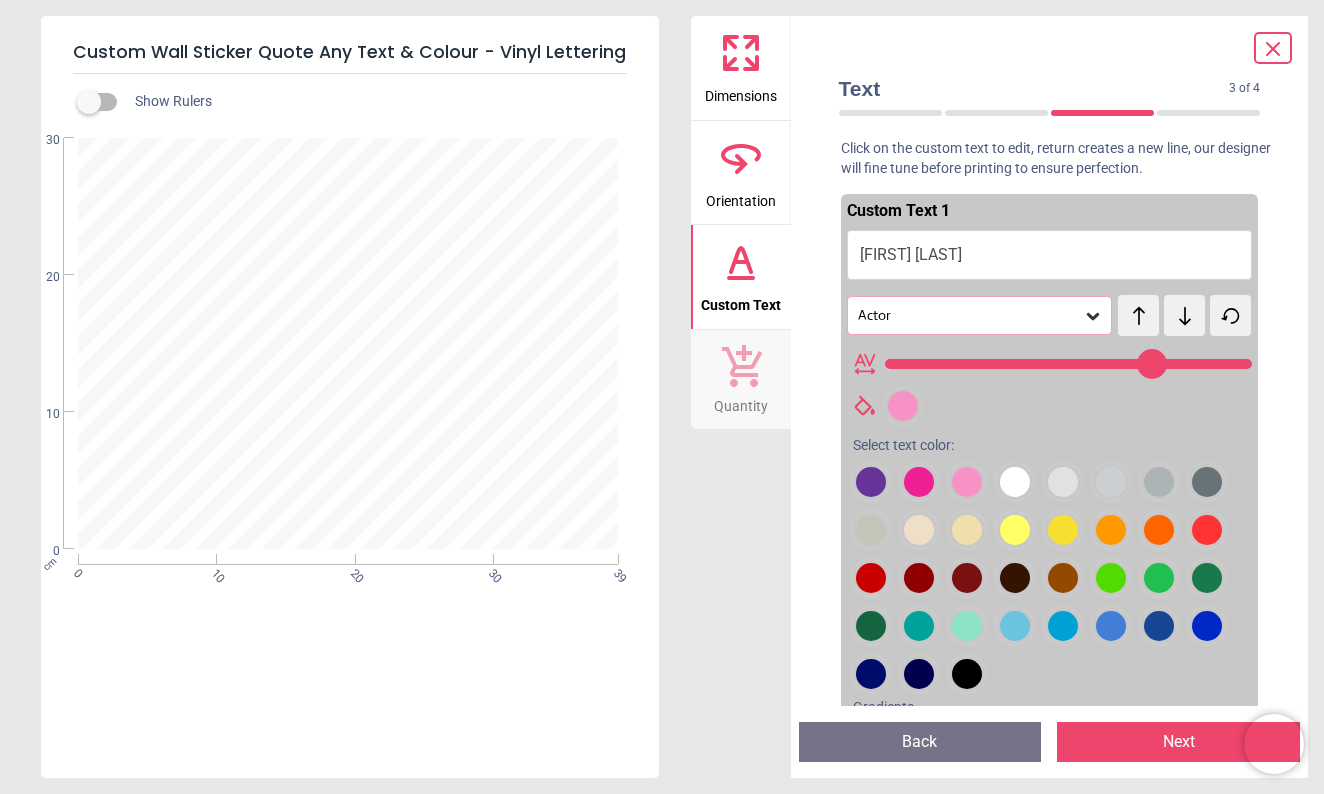 click at bounding box center (871, 482) 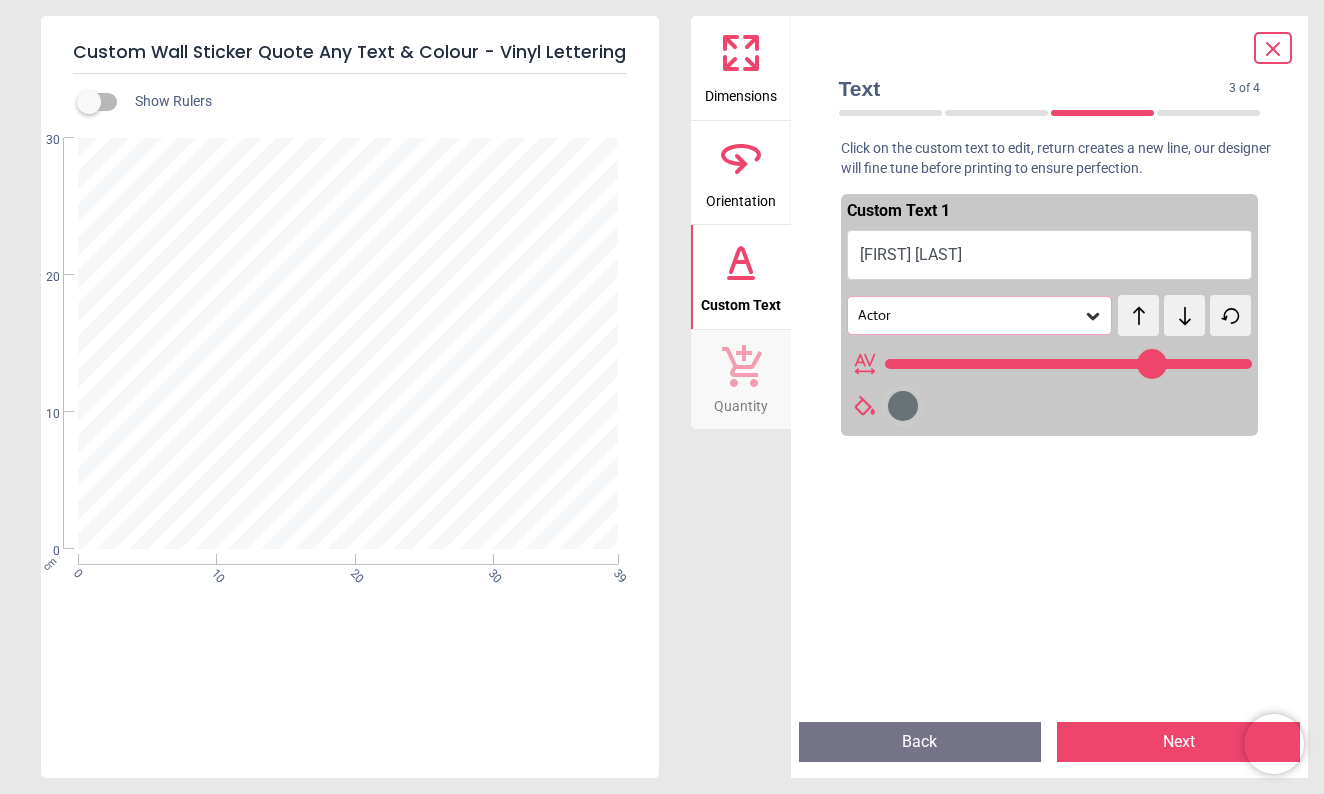 click 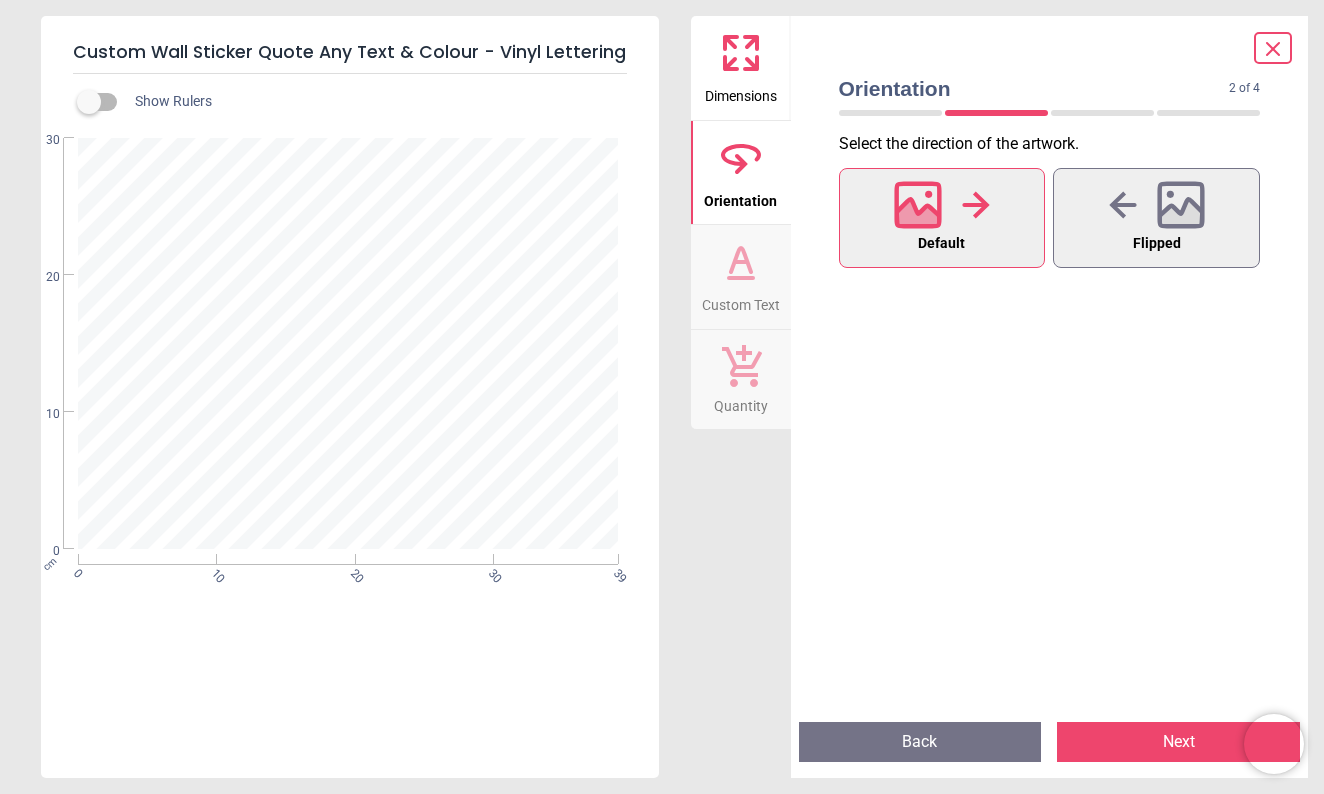 click 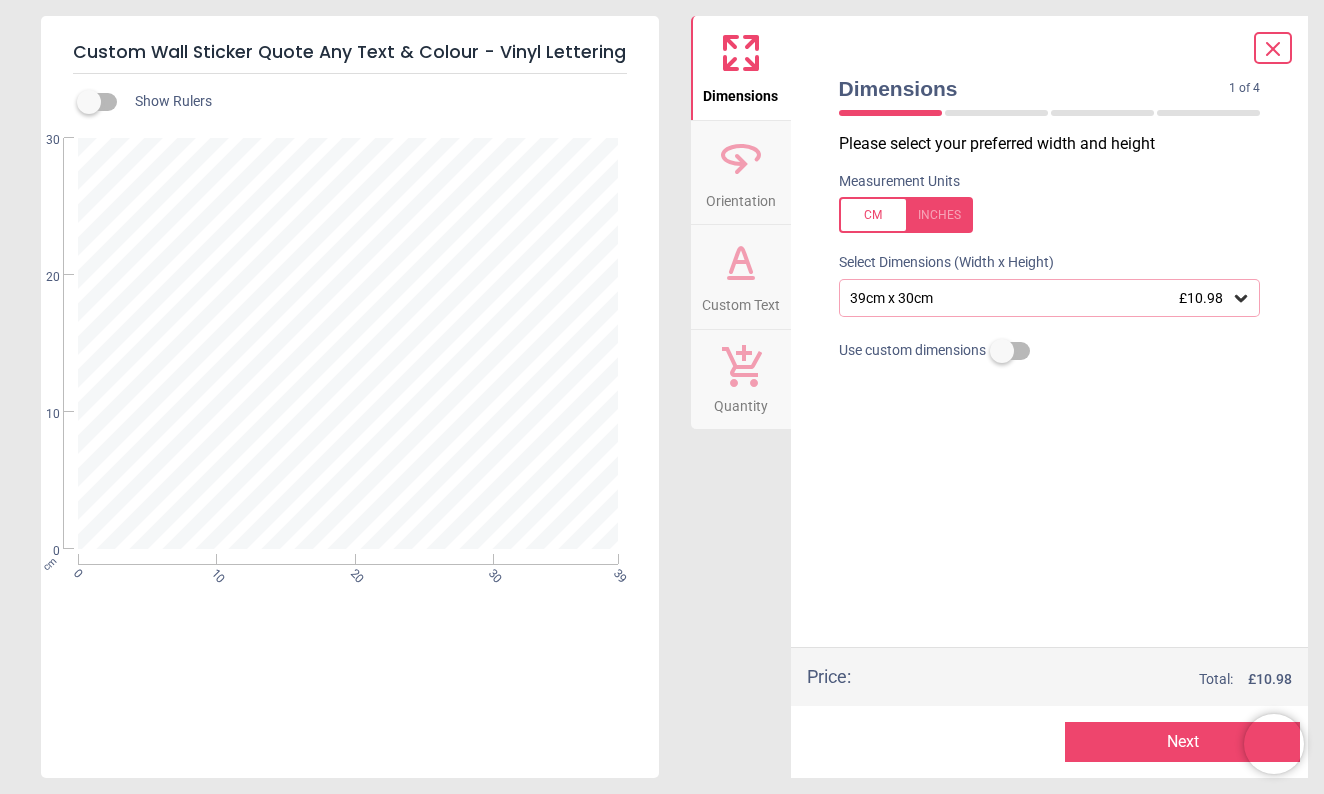 click 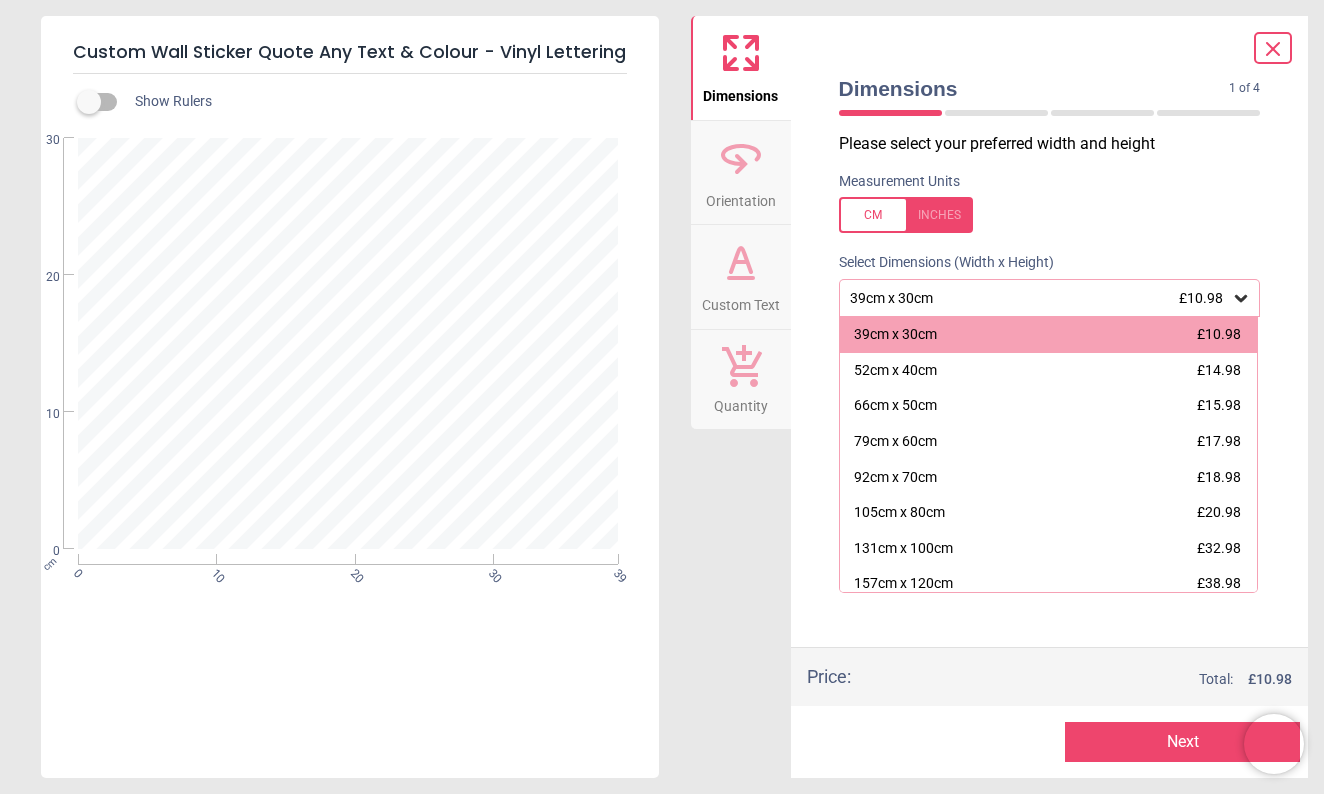 click on "Next" at bounding box center (1182, 742) 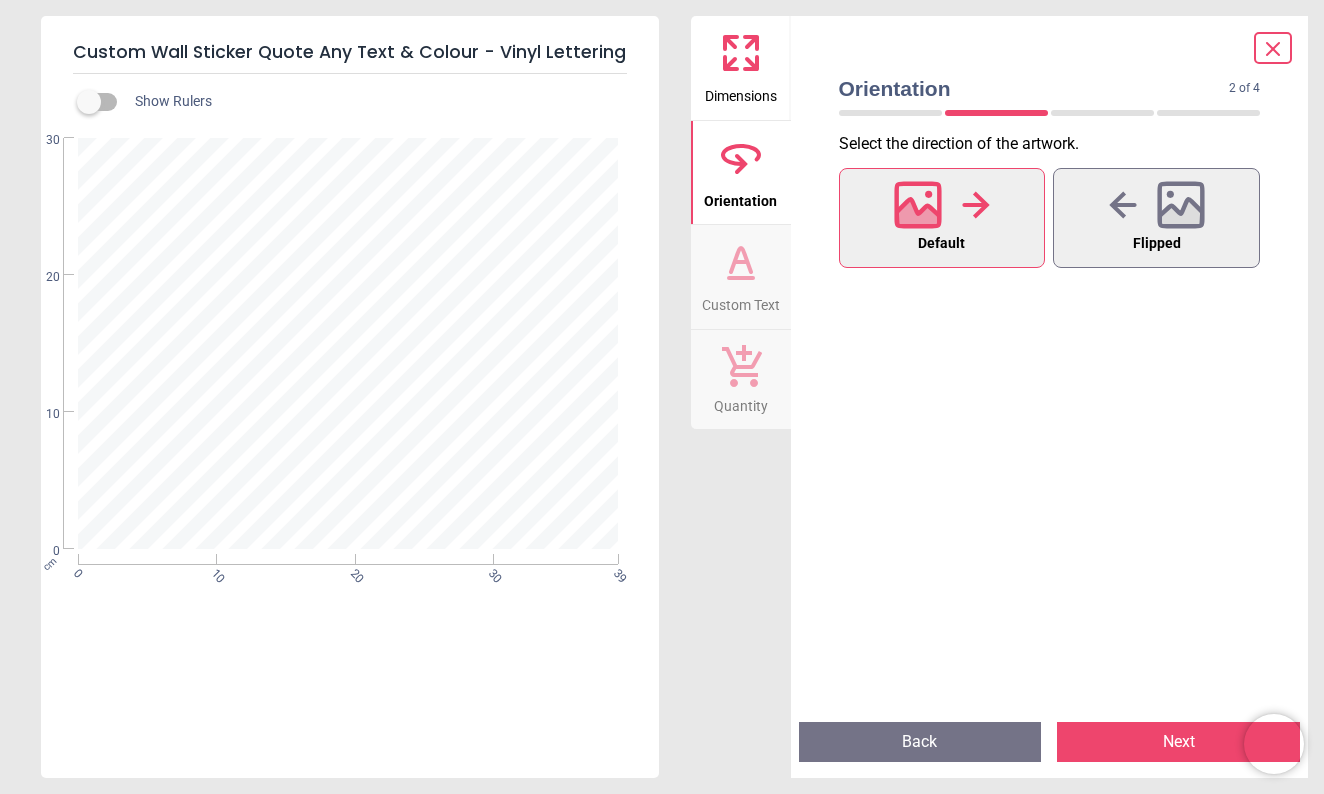 click on "Next" at bounding box center [1178, 742] 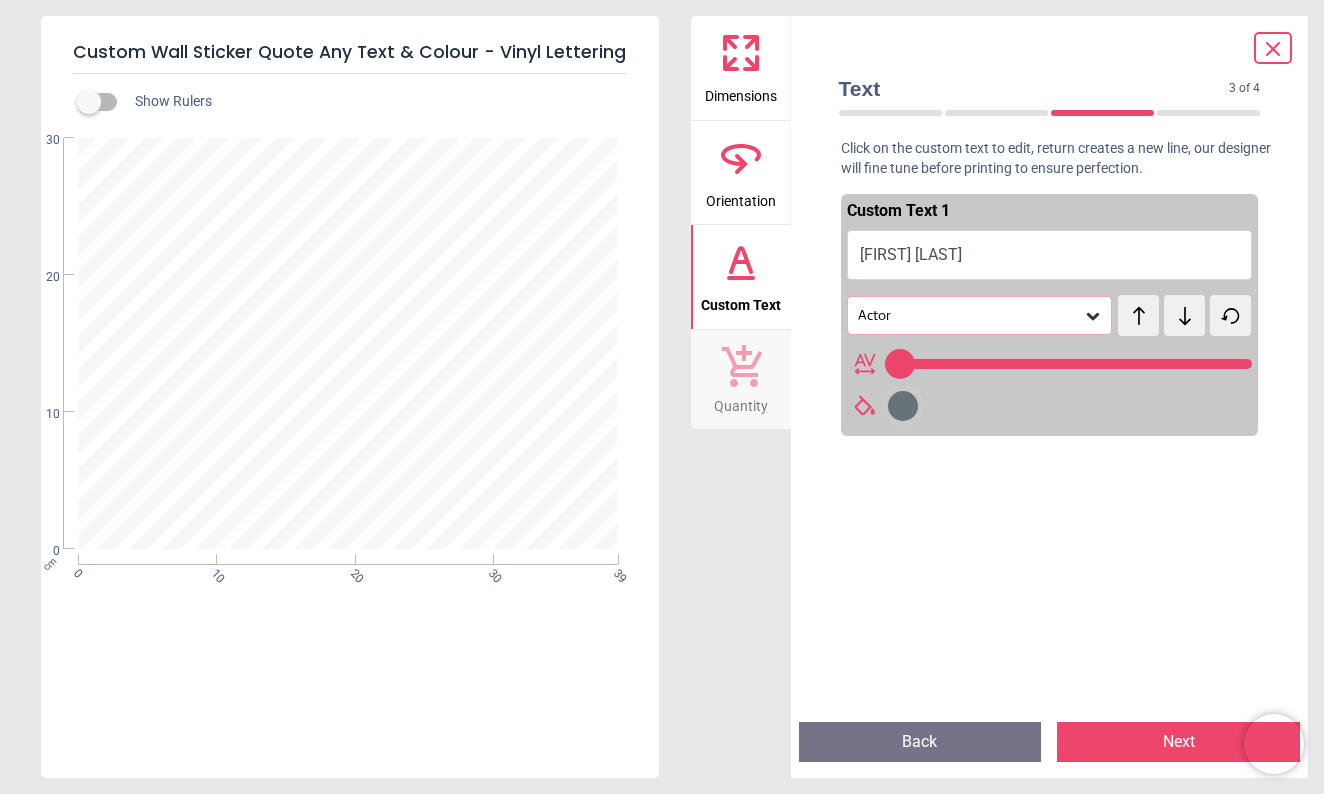 type on "**" 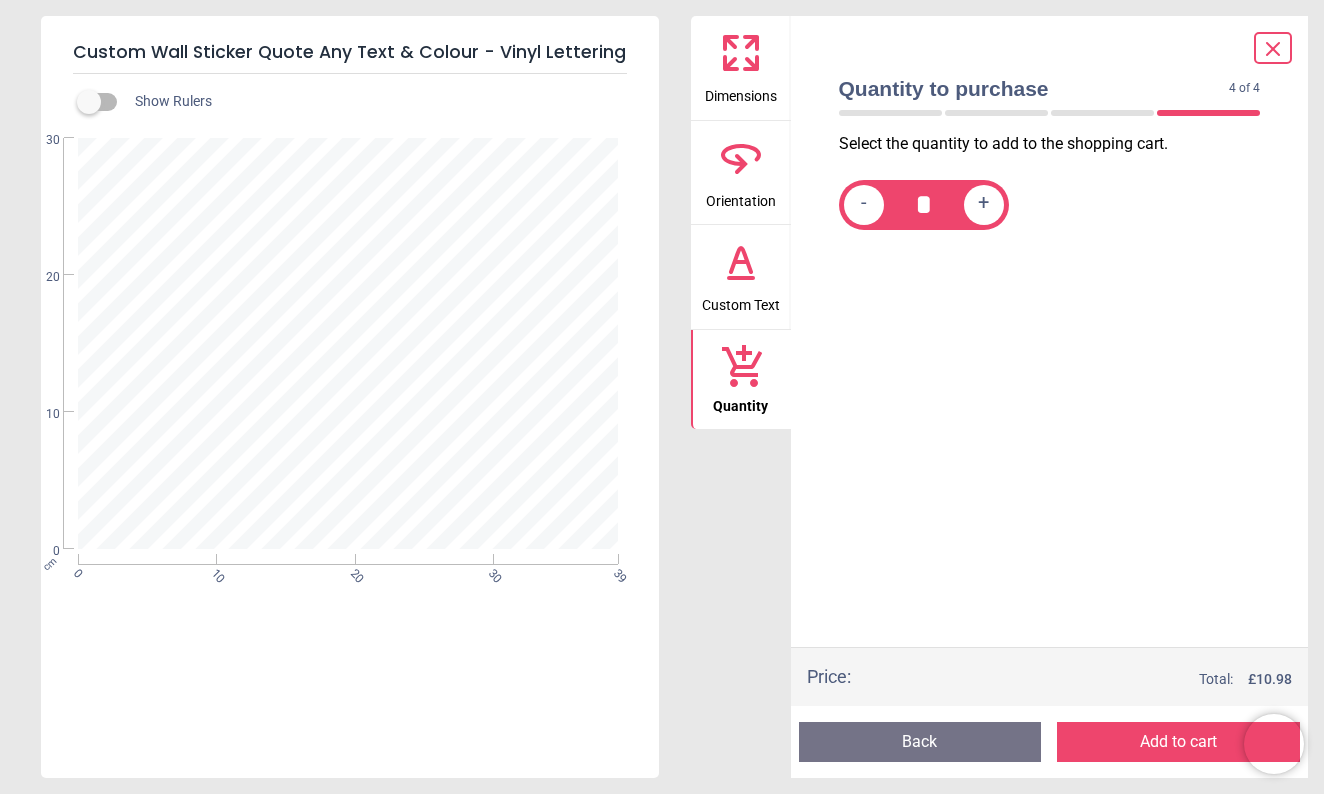 click on "Back" at bounding box center (920, 742) 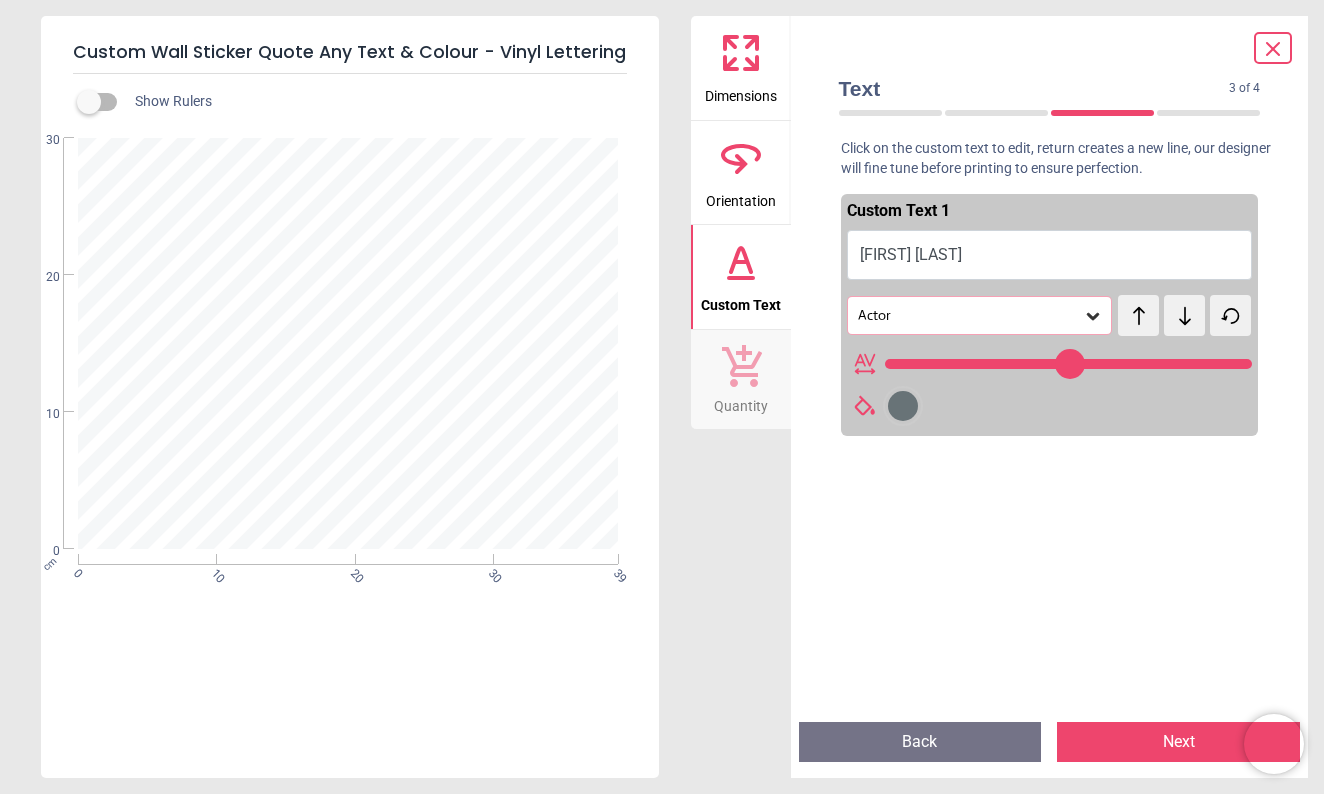 click on "Back" at bounding box center [920, 742] 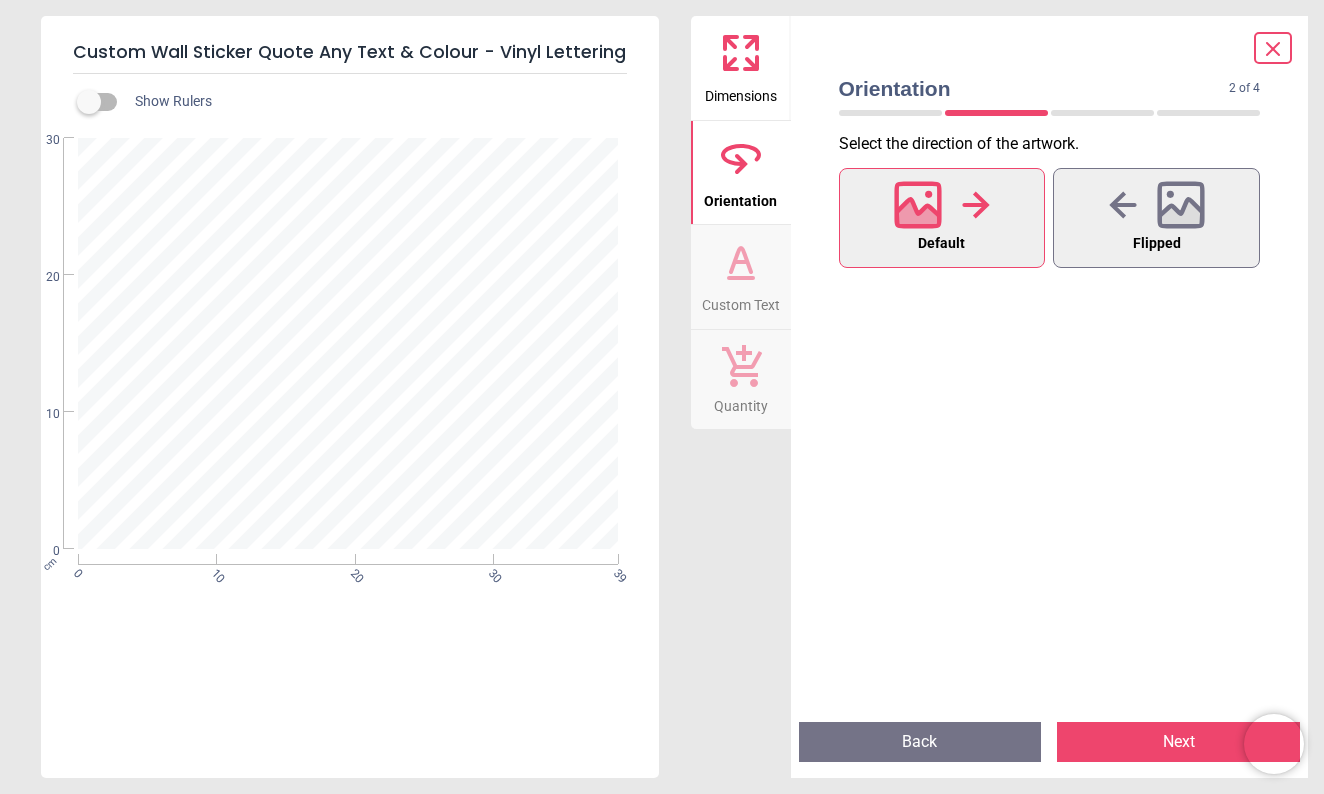 click on "Back" at bounding box center (920, 742) 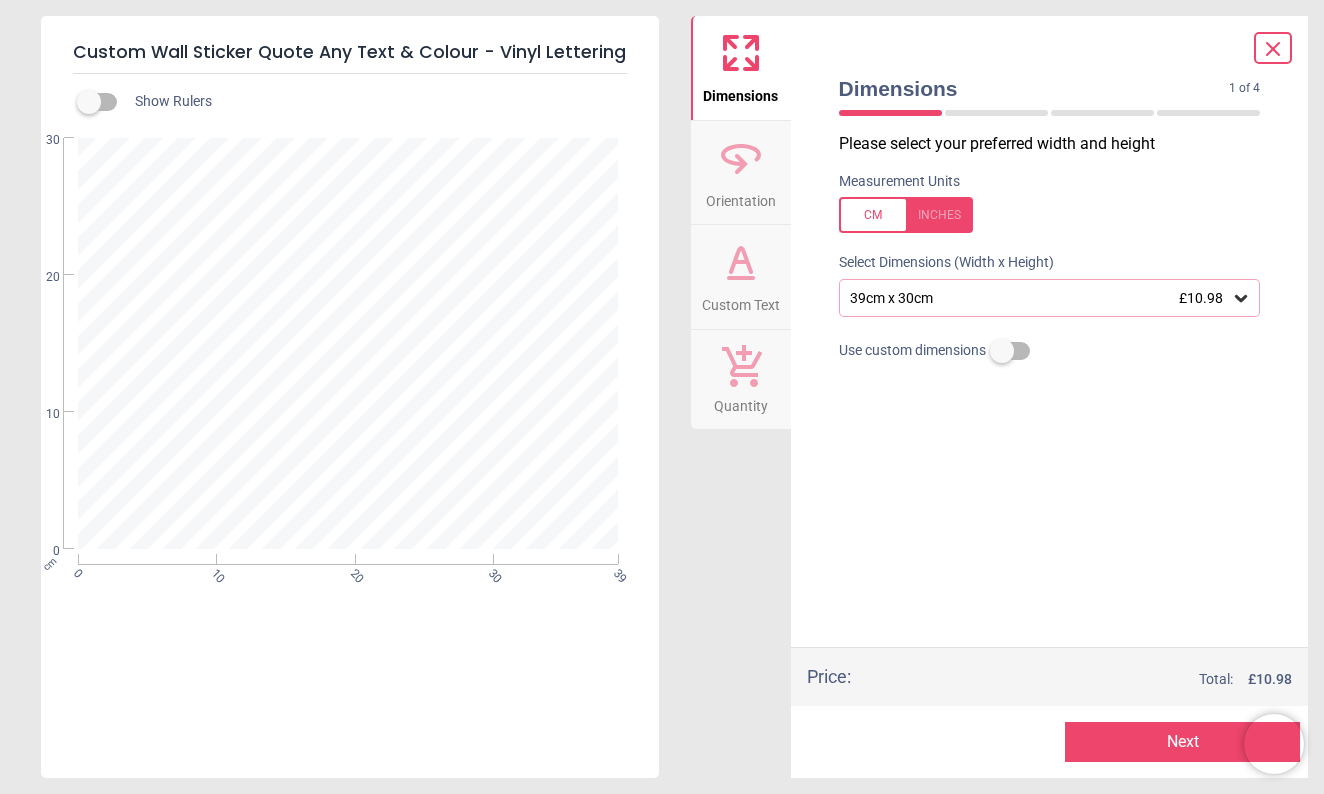 click 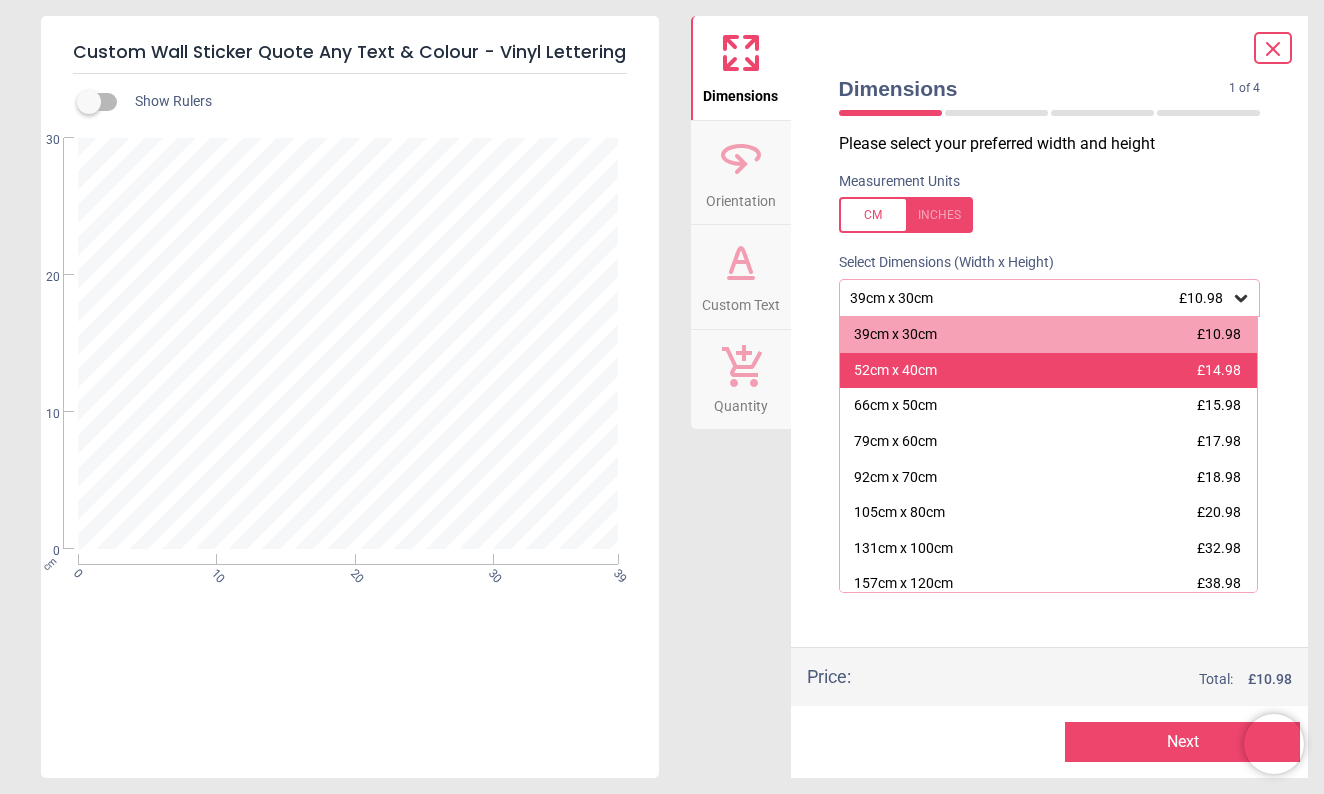 click on "52cm  x  40cm       £14.98" at bounding box center [1049, 371] 